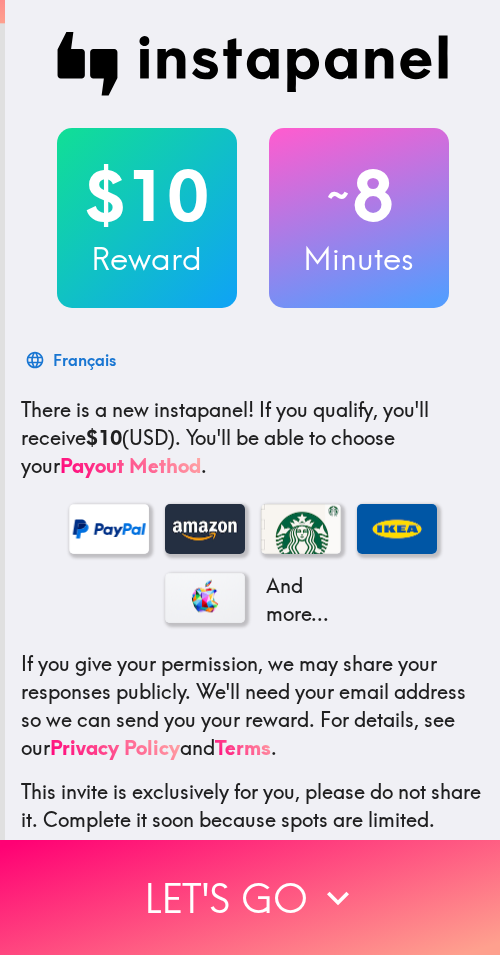 scroll, scrollTop: 0, scrollLeft: 0, axis: both 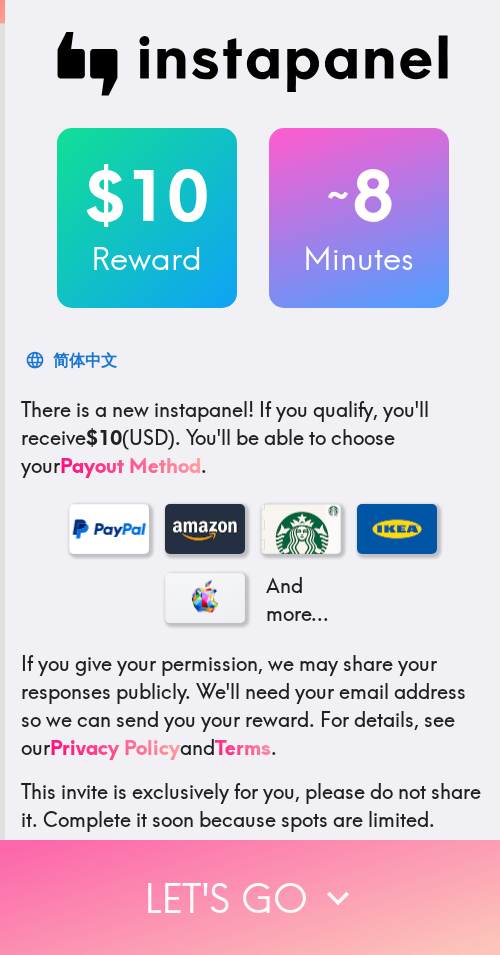 click on "Let's go" at bounding box center [250, 897] 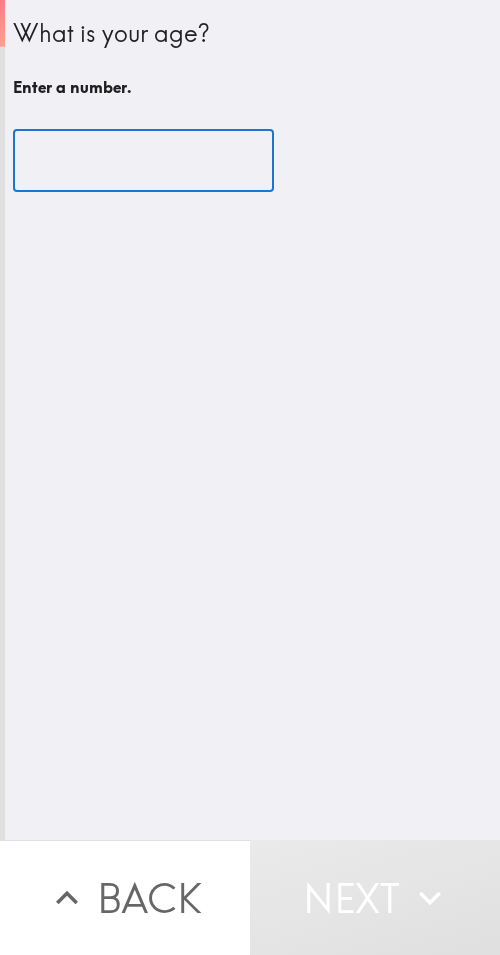 click at bounding box center [143, 161] 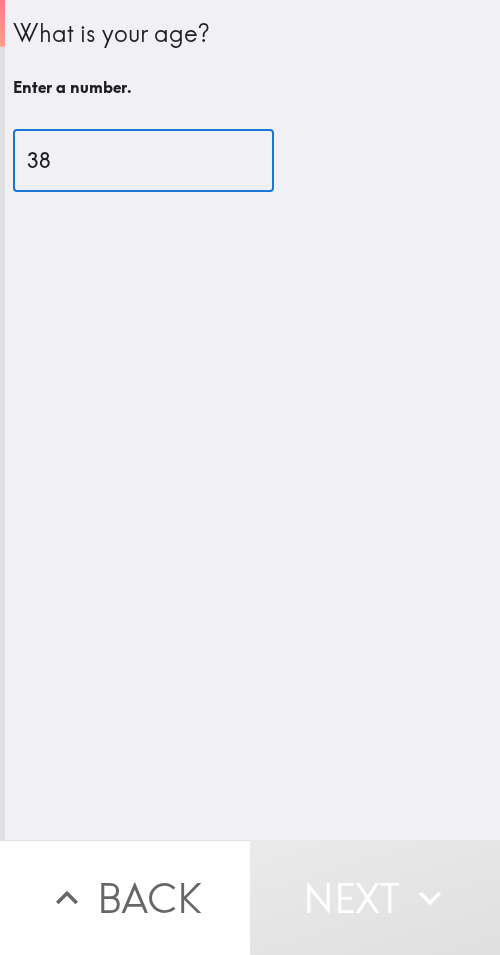 type on "38" 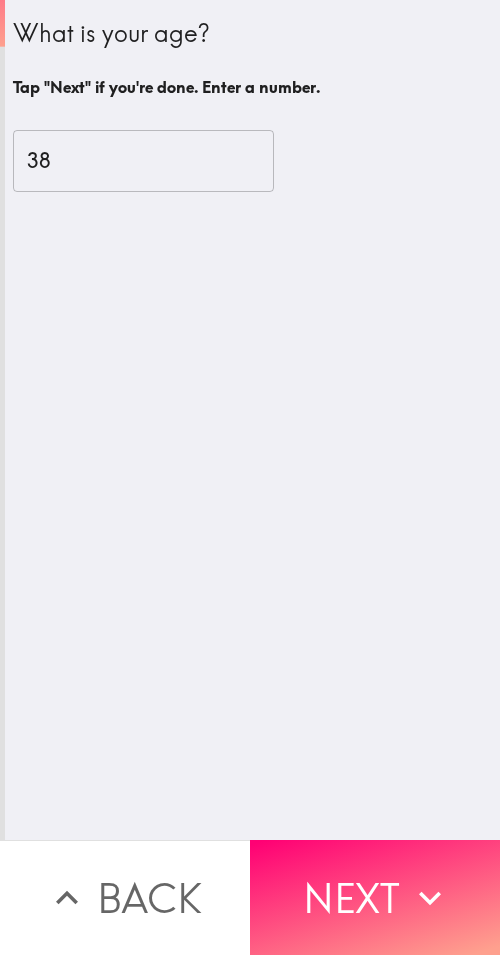 click on "What is your age? Tap "Next" if you're done.   Enter a number. 38 ​" at bounding box center [252, 420] 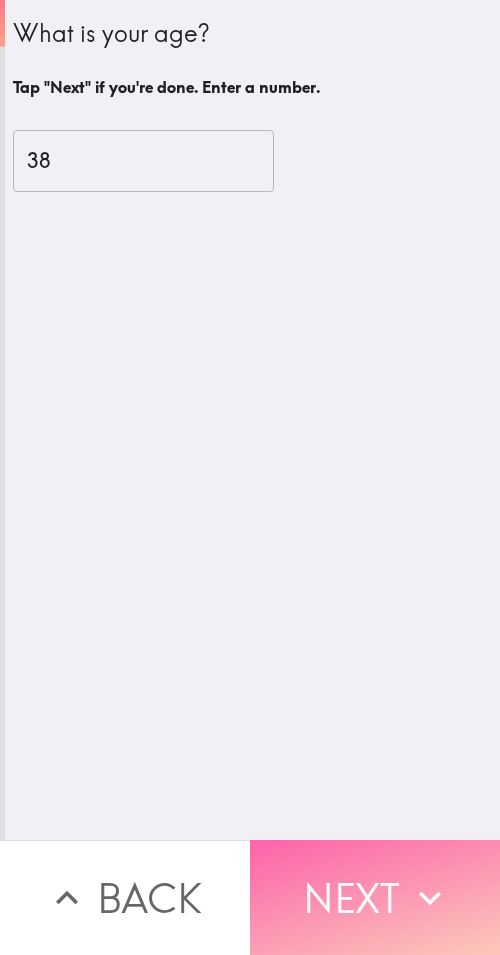 click on "Next" at bounding box center (375, 897) 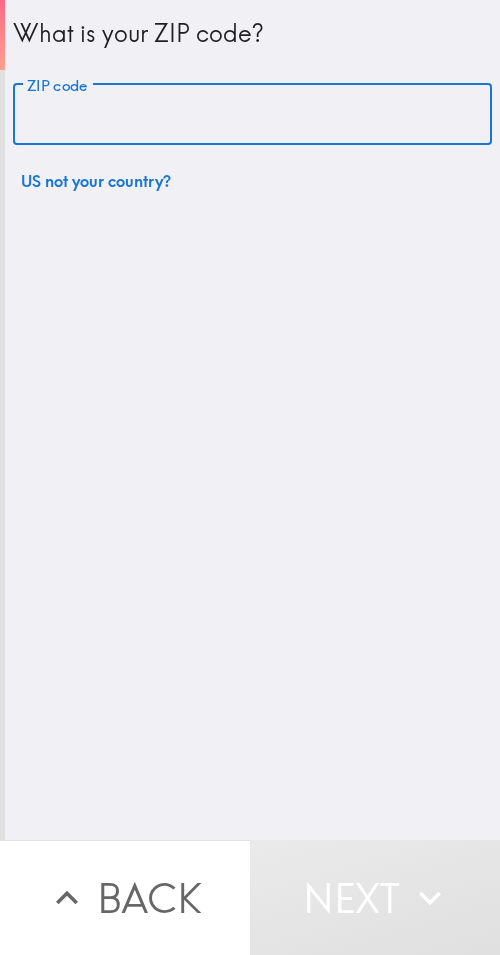 drag, startPoint x: 135, startPoint y: 133, endPoint x: 131, endPoint y: 122, distance: 11.7046995 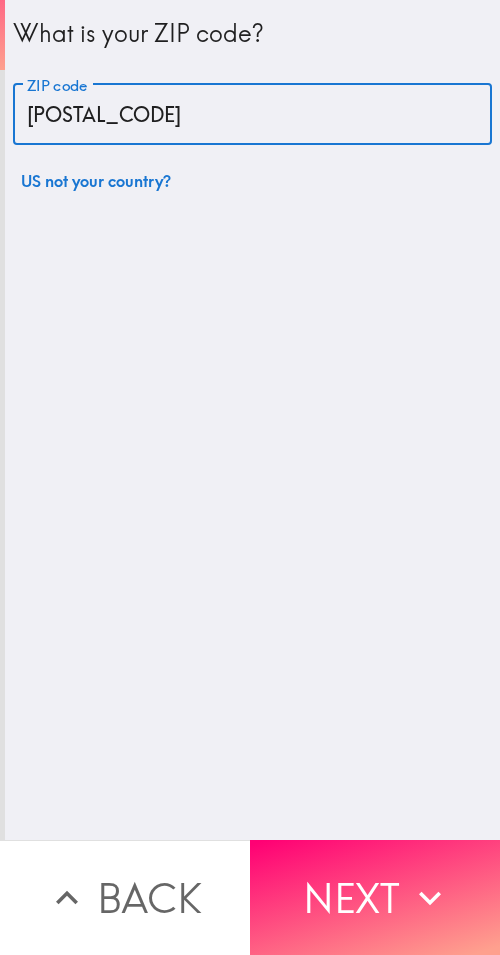 type on "32811" 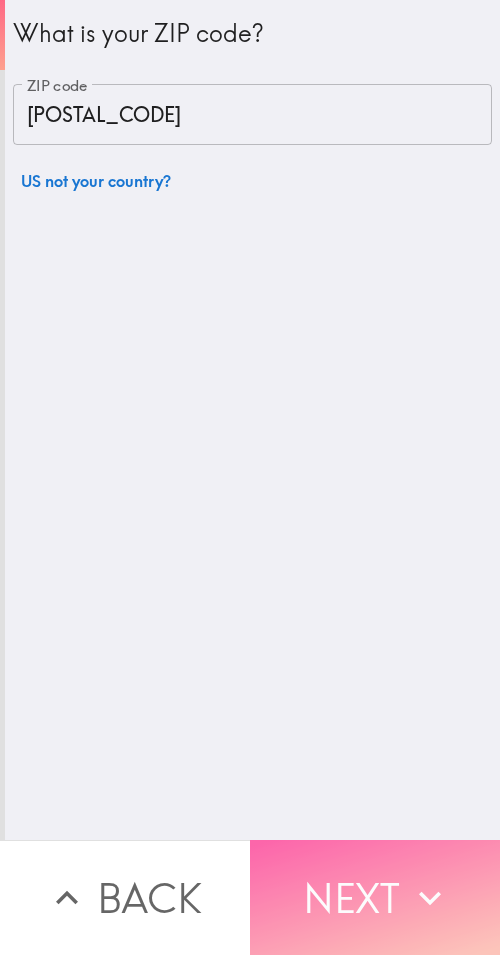 click on "Next" at bounding box center [375, 897] 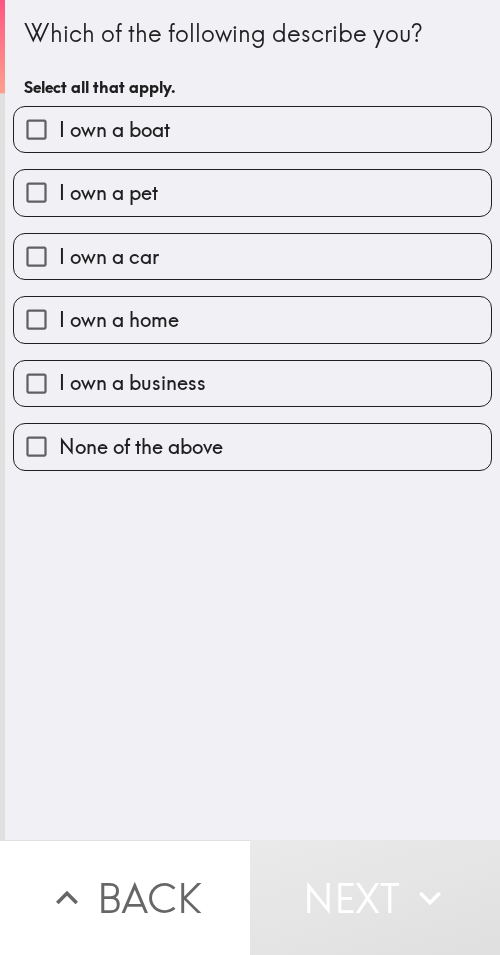 click on "I own a business" at bounding box center [132, 383] 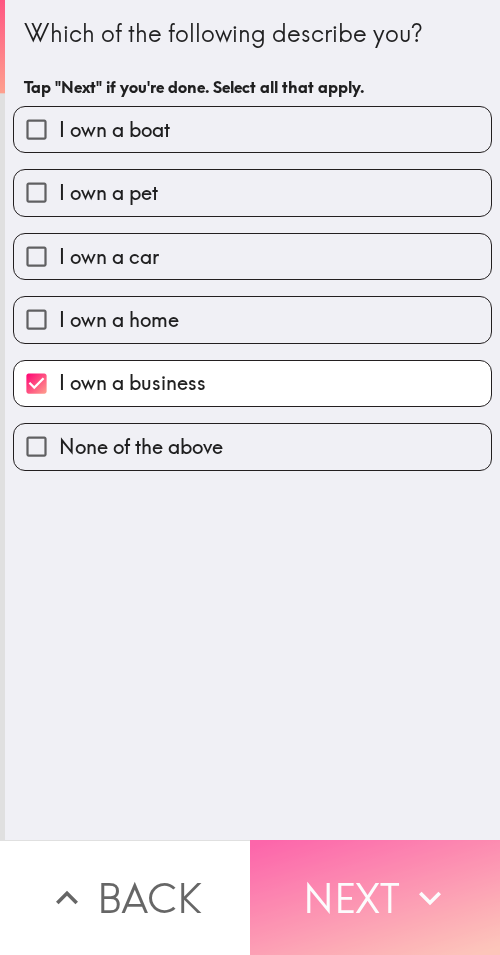 click on "Next" at bounding box center (375, 897) 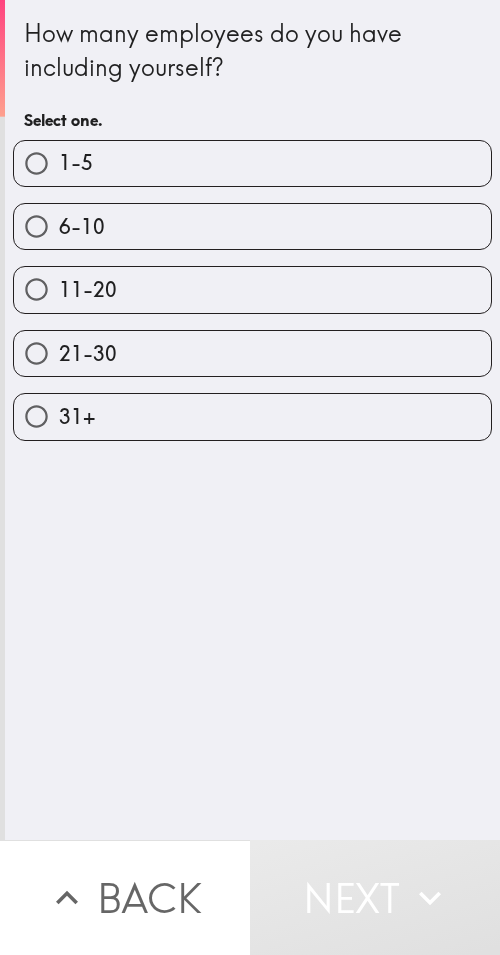 click on "1-5" at bounding box center [252, 163] 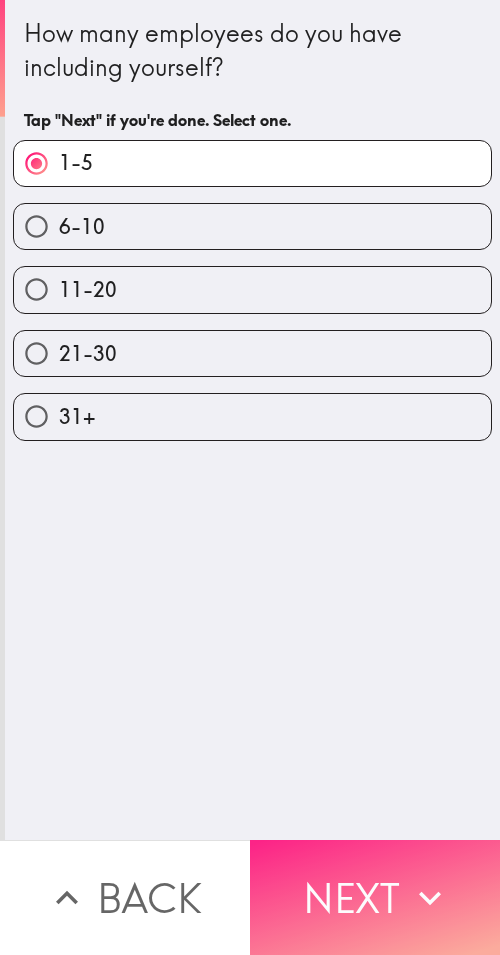 click on "Next" at bounding box center (375, 897) 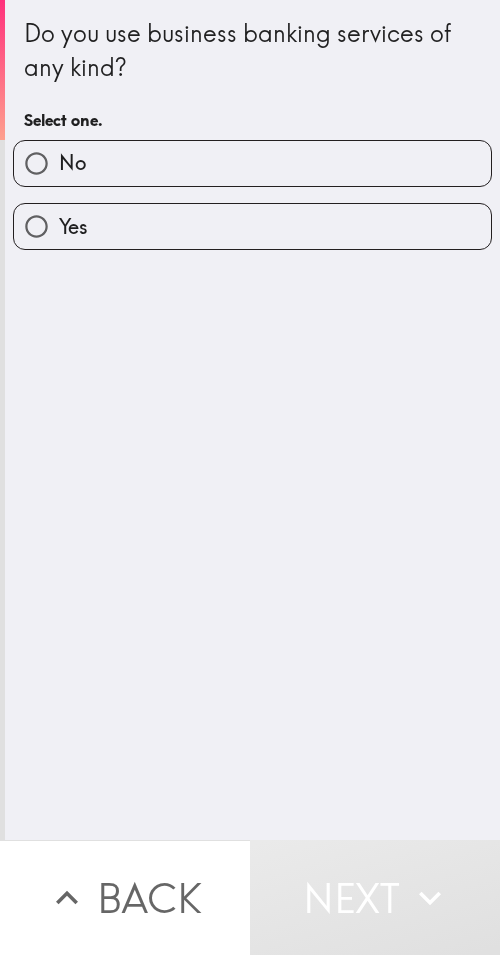 click on "Yes" at bounding box center [252, 226] 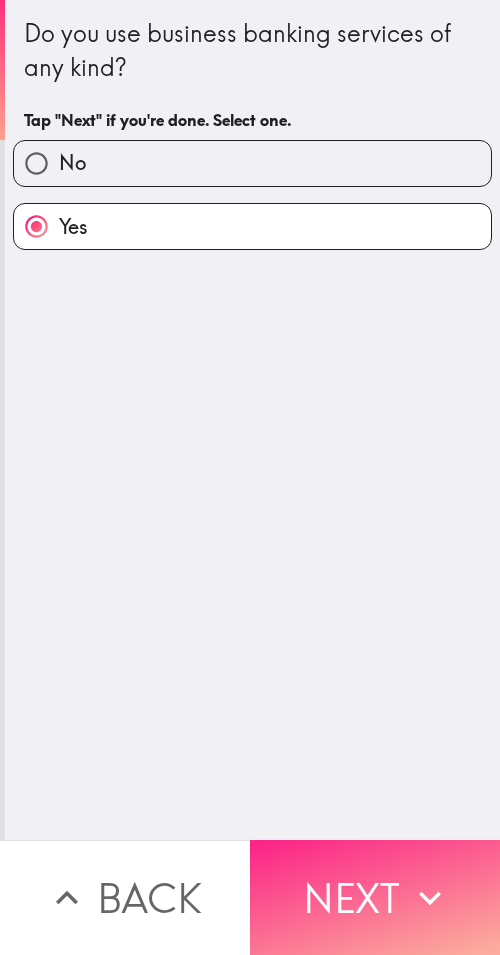 click on "Next" at bounding box center [375, 897] 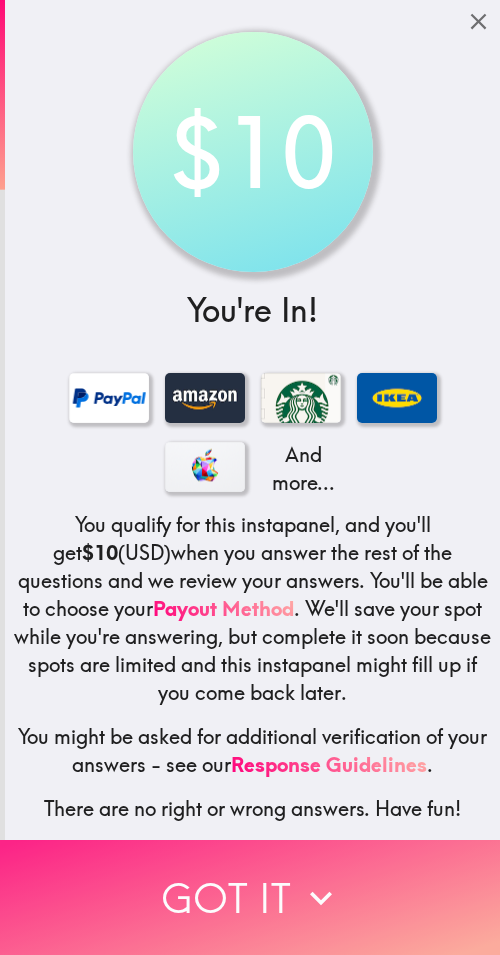 click on "Got it" at bounding box center [250, 897] 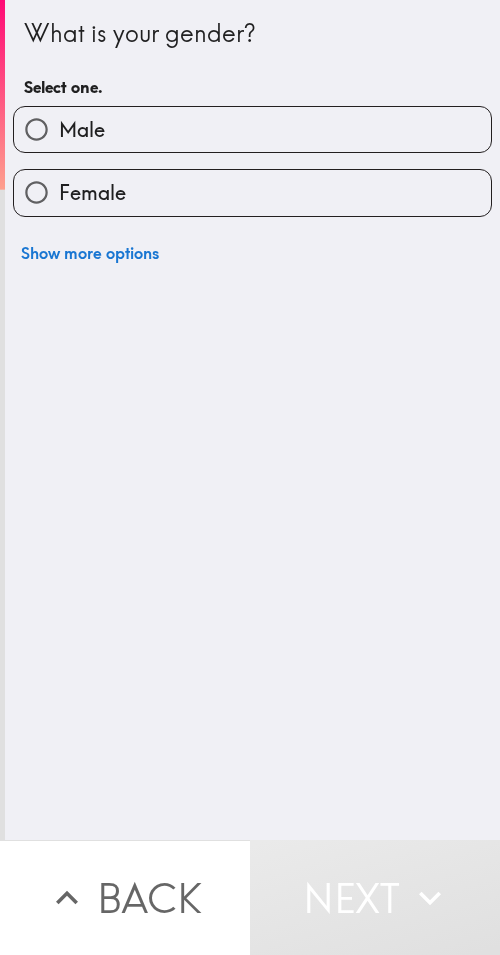 click on "Male" at bounding box center (252, 129) 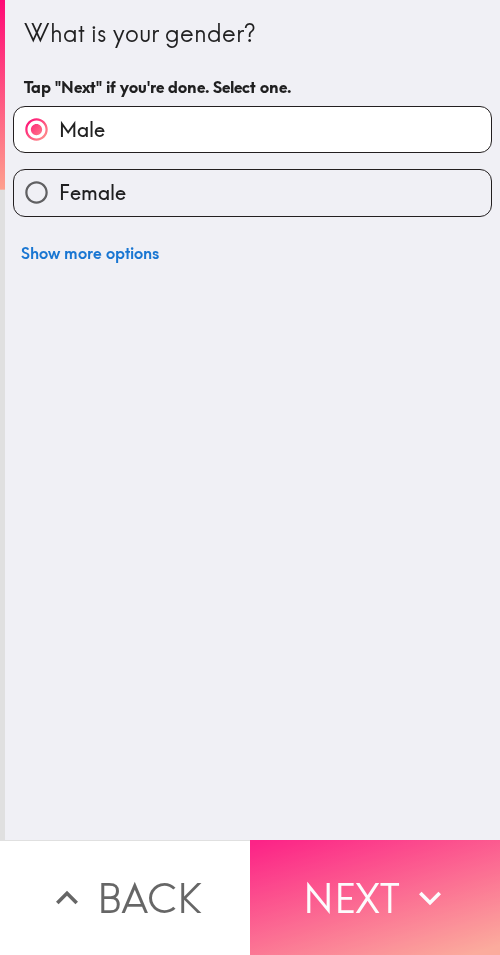 drag, startPoint x: 317, startPoint y: 900, endPoint x: 287, endPoint y: 874, distance: 39.698868 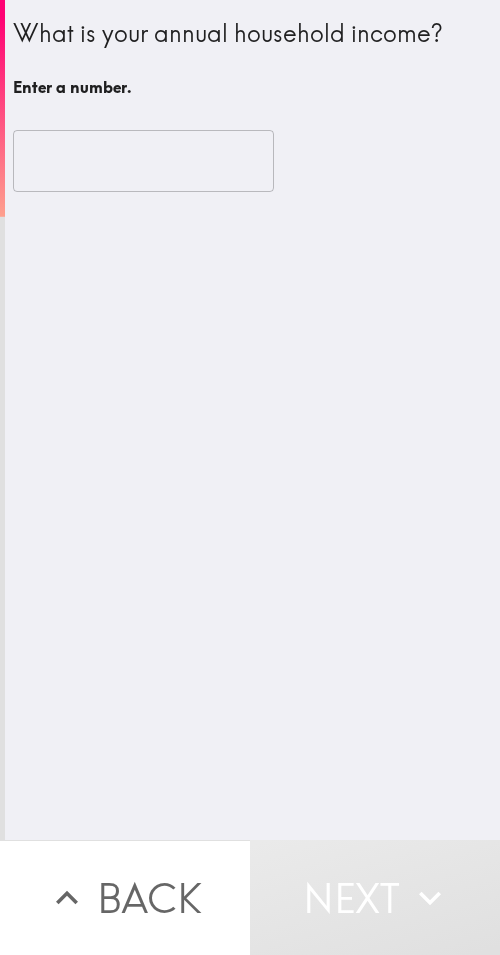 type 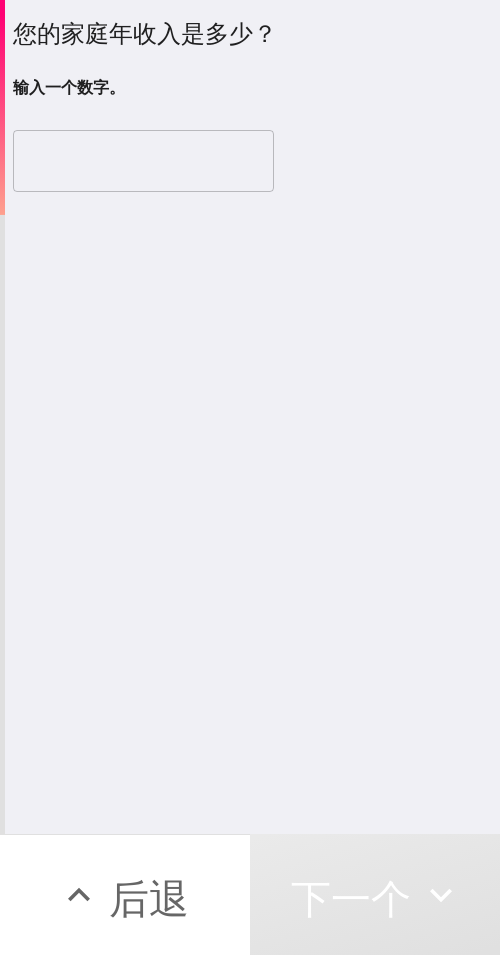 click on "​" at bounding box center [252, 161] 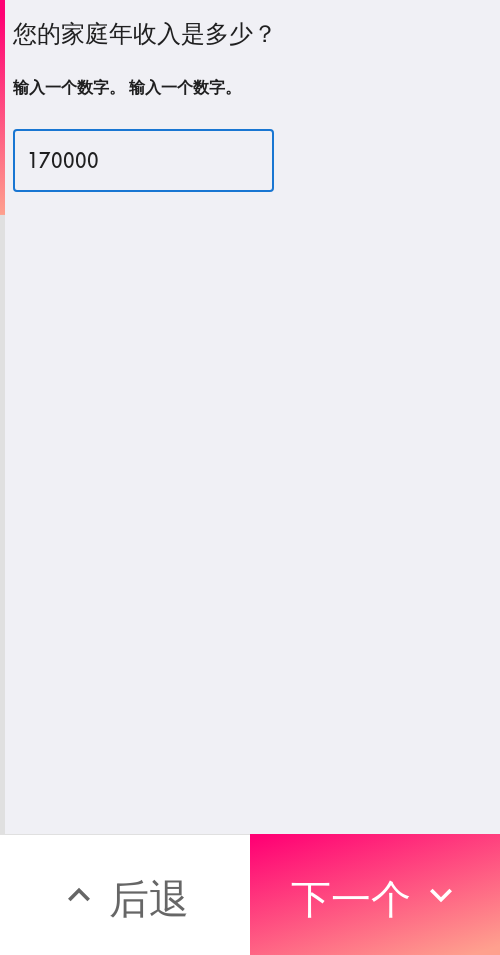 type on "170000" 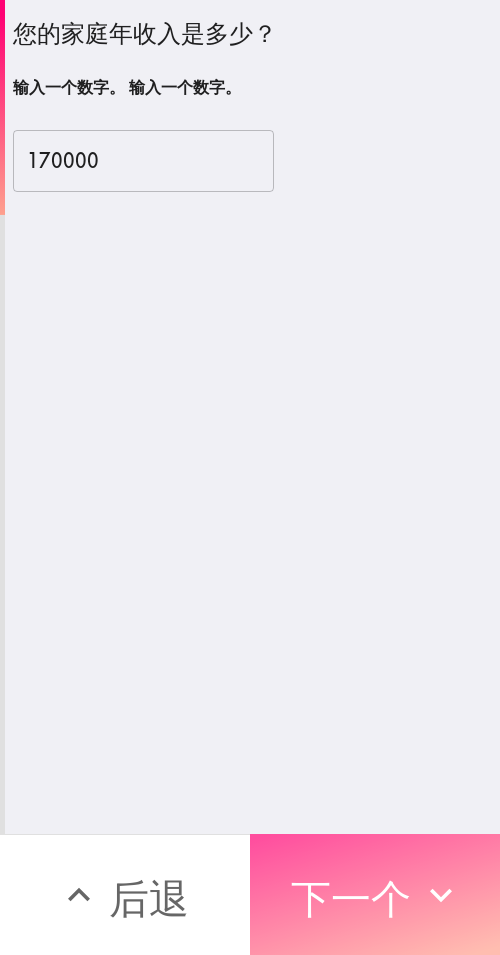 drag, startPoint x: 354, startPoint y: 893, endPoint x: 82, endPoint y: 741, distance: 311.58948 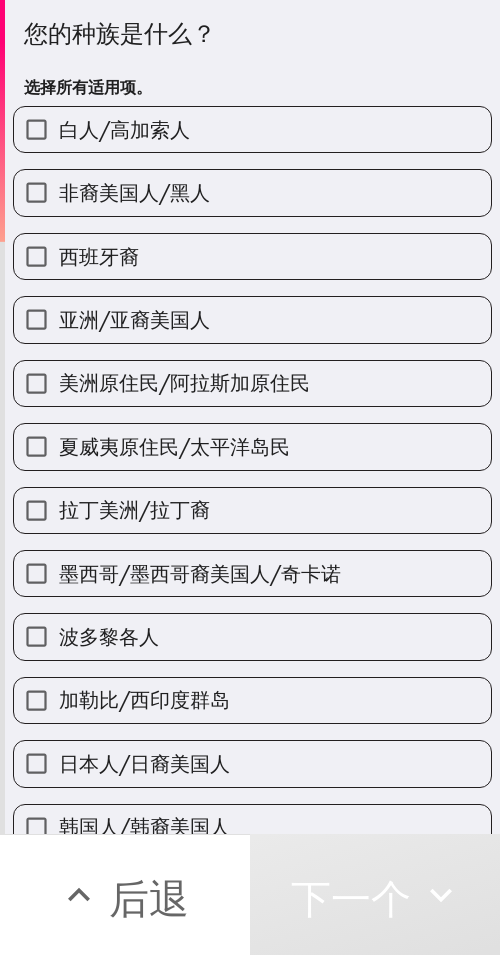 drag, startPoint x: 271, startPoint y: 124, endPoint x: 6, endPoint y: 372, distance: 362.9449 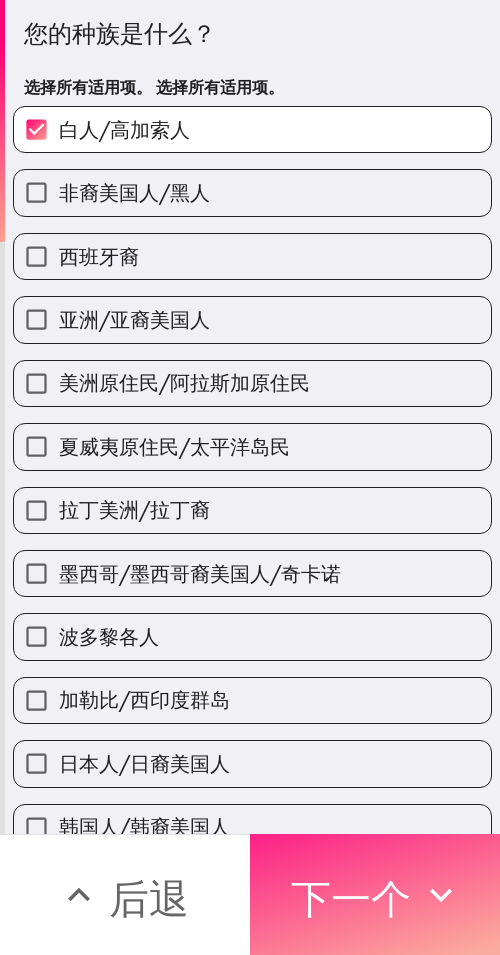 click on "下一个" at bounding box center (375, 894) 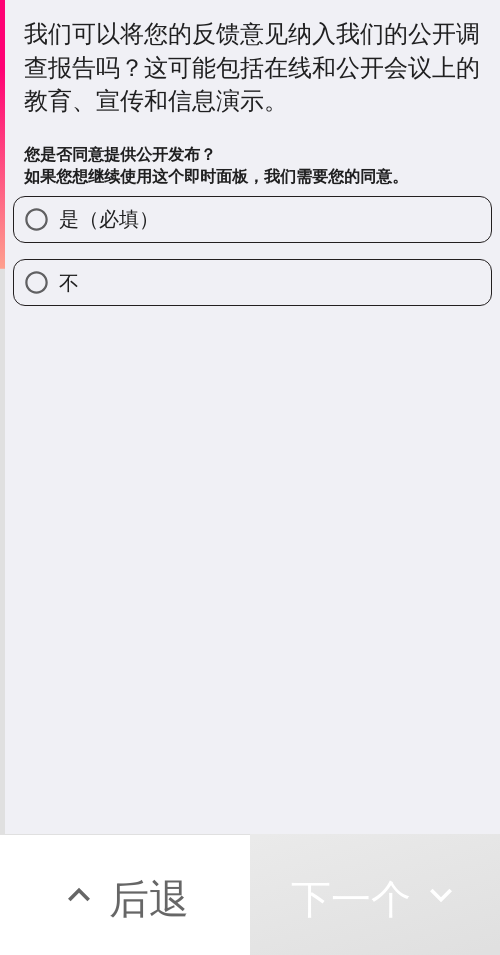 click on "是（必填）" at bounding box center [109, 218] 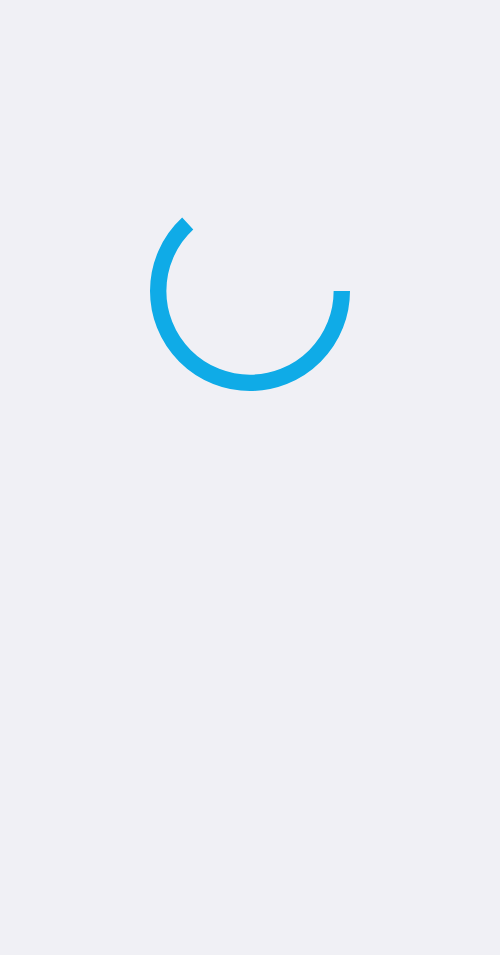 scroll, scrollTop: 0, scrollLeft: 0, axis: both 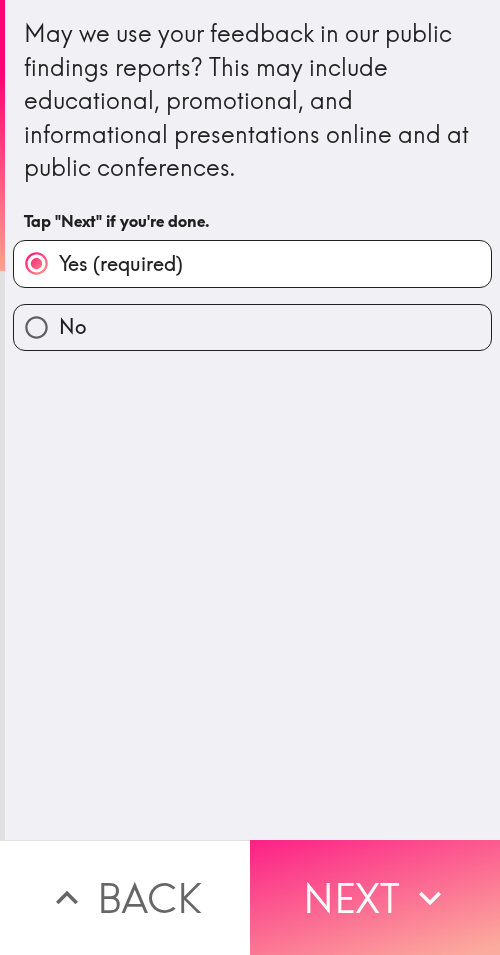 click on "Next" at bounding box center [375, 897] 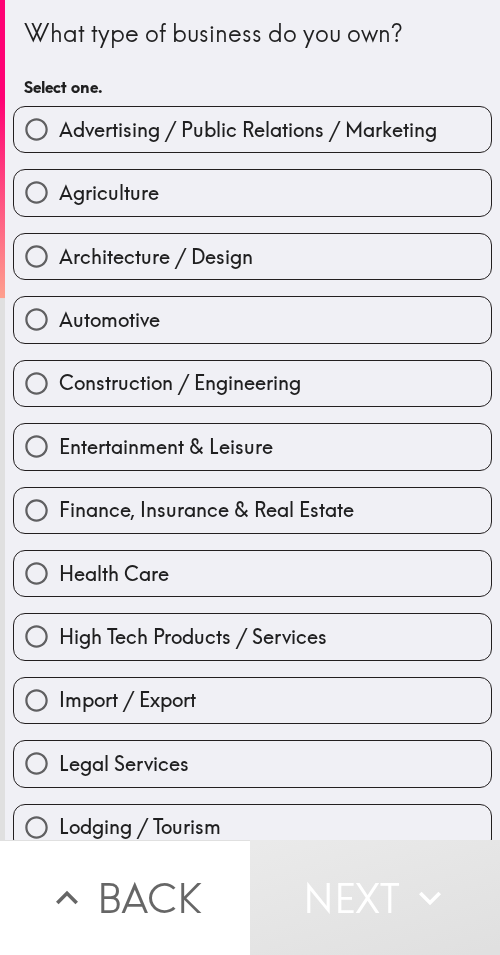 type 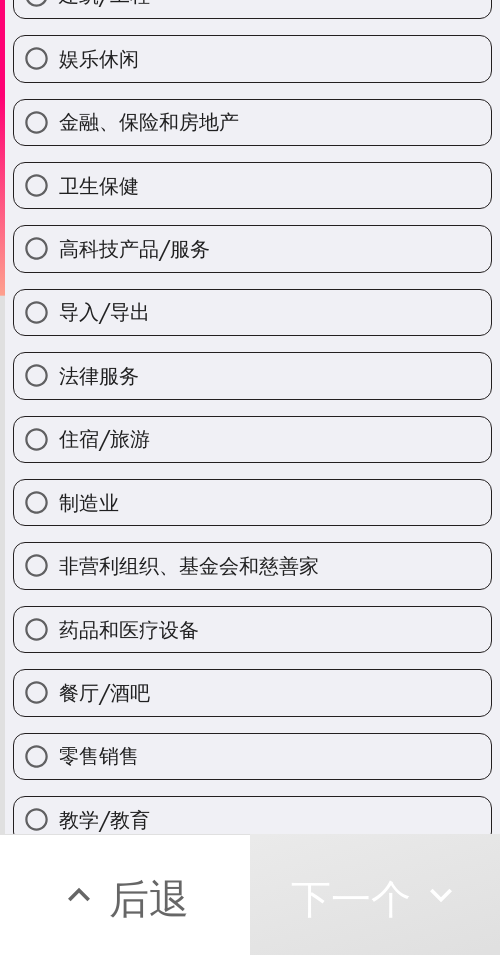scroll, scrollTop: 400, scrollLeft: 0, axis: vertical 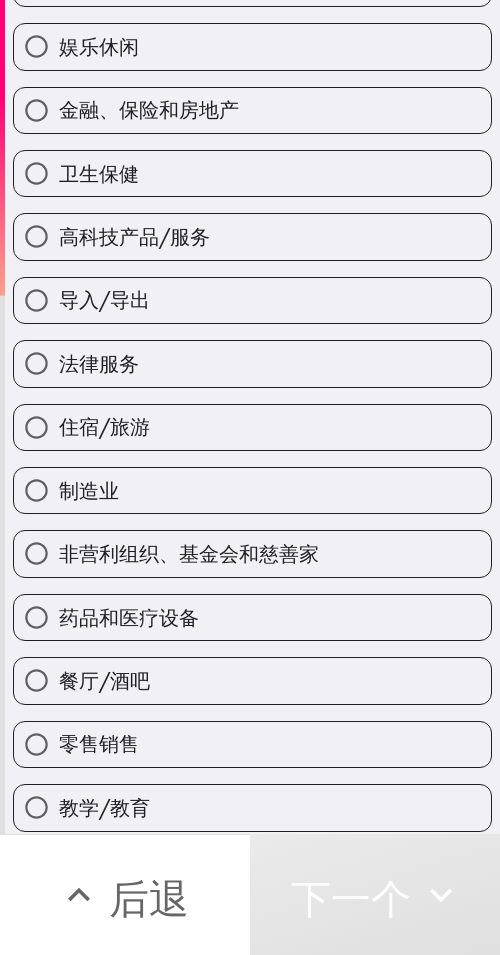 click on "餐厅/酒吧" at bounding box center [252, 680] 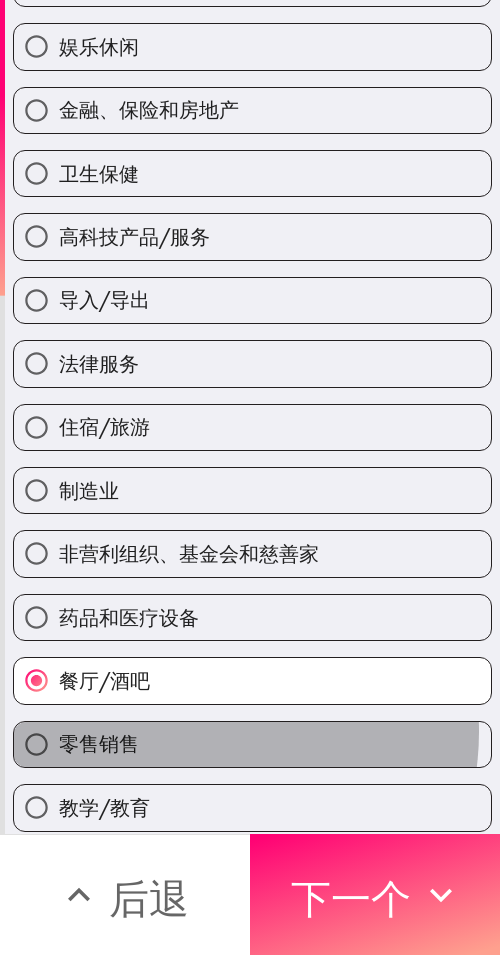 click on "零售销售" at bounding box center (252, 744) 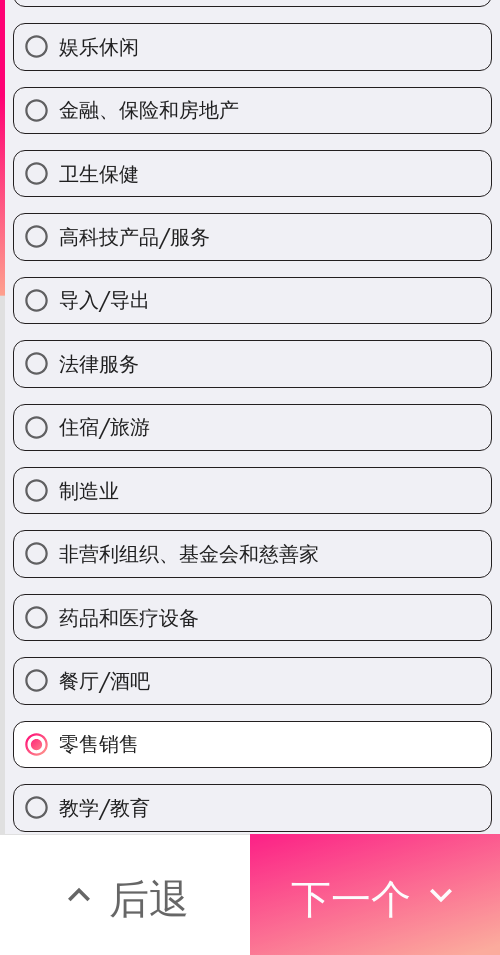 click 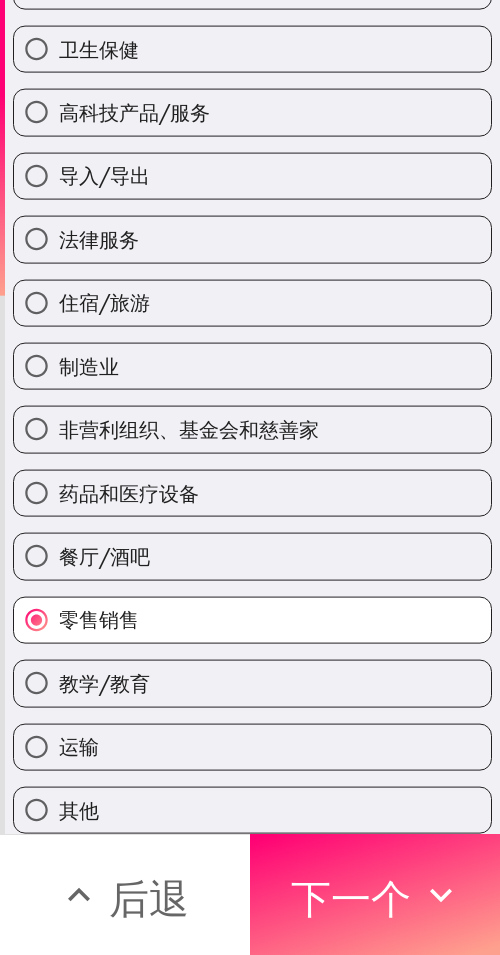 scroll, scrollTop: 131, scrollLeft: 0, axis: vertical 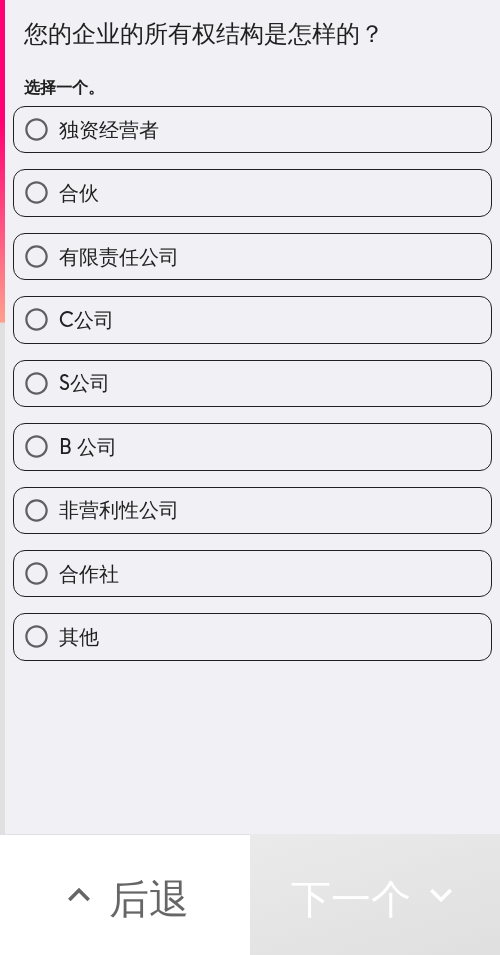 click on "独资经营者" at bounding box center [252, 129] 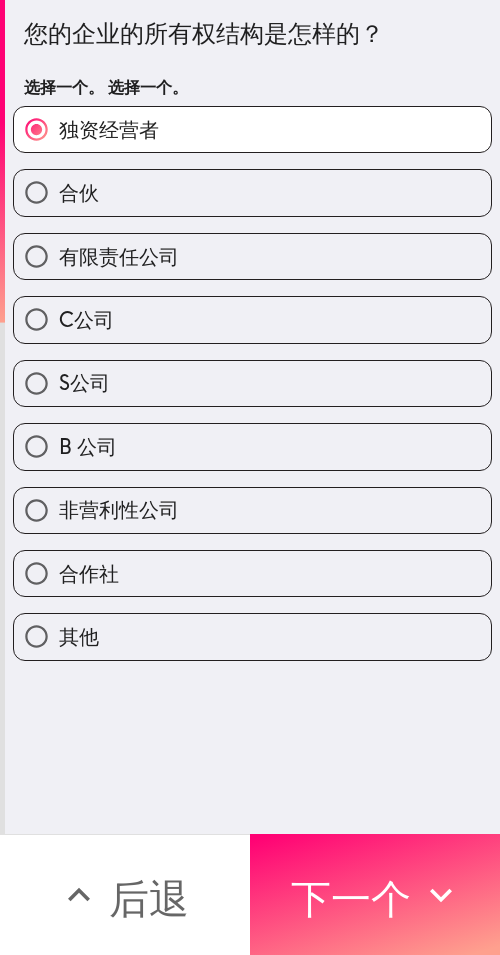 click on "合伙" at bounding box center [252, 192] 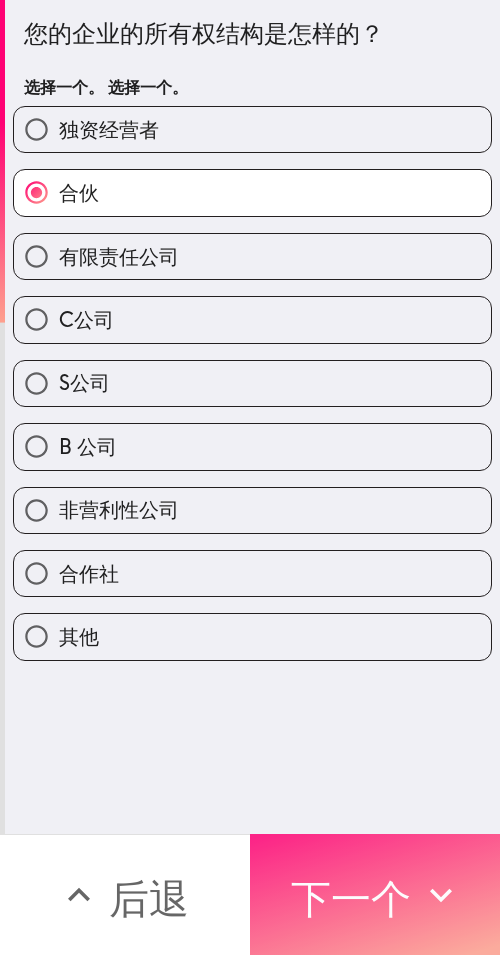 click on "下一个" at bounding box center [351, 898] 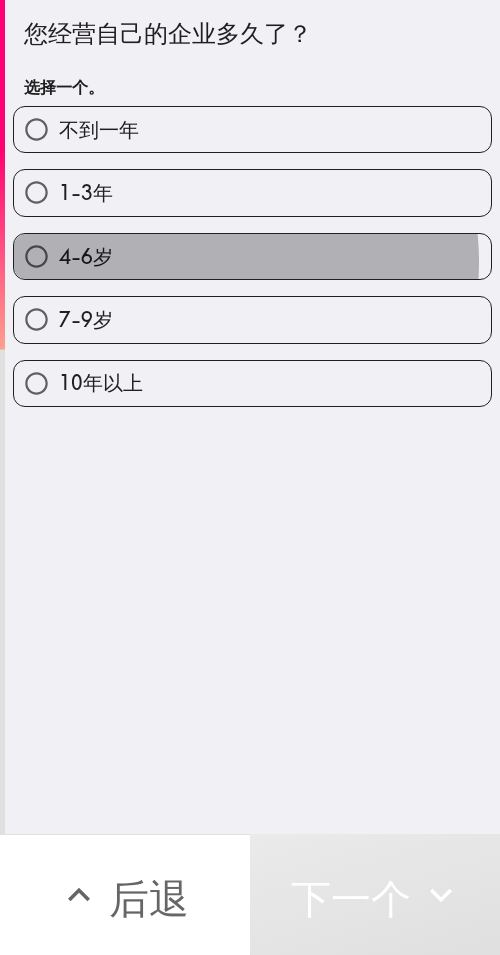 click on "4-6岁" at bounding box center (252, 256) 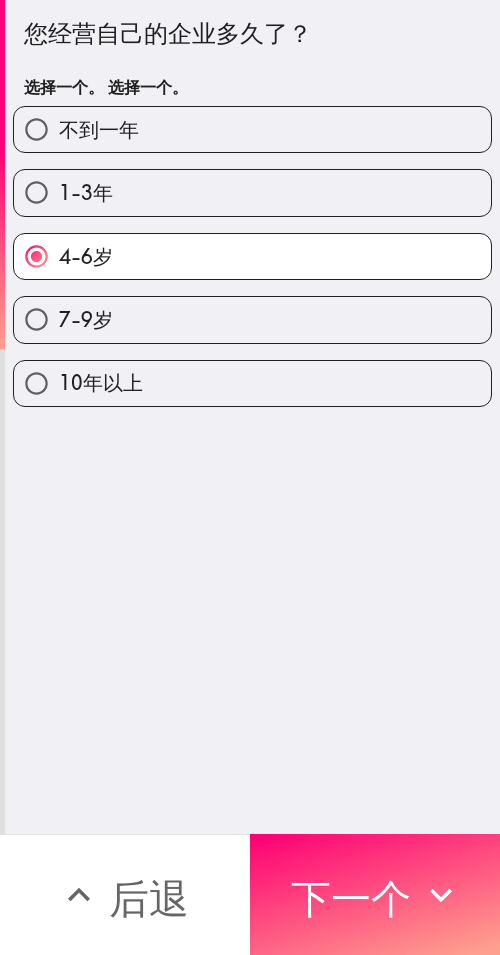 drag, startPoint x: 357, startPoint y: 880, endPoint x: 153, endPoint y: 837, distance: 208.48262 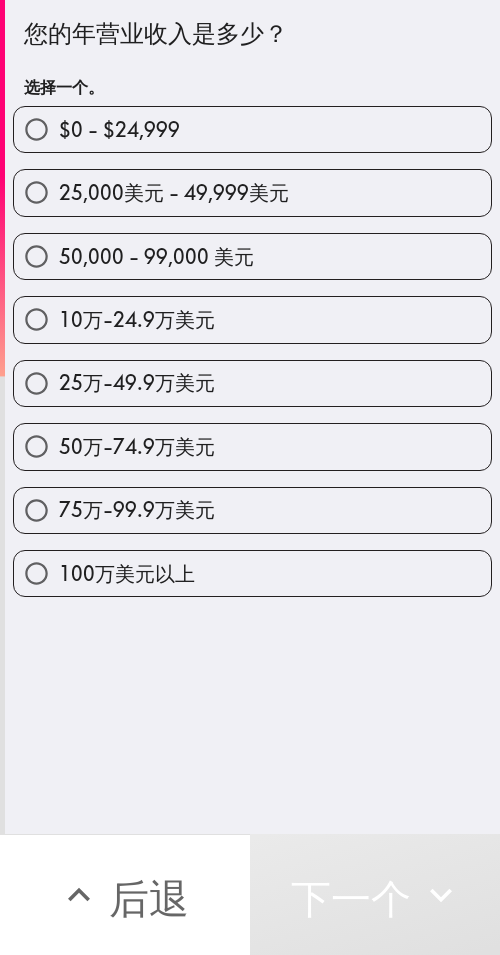 click on "75万-99.9万美元" at bounding box center [252, 510] 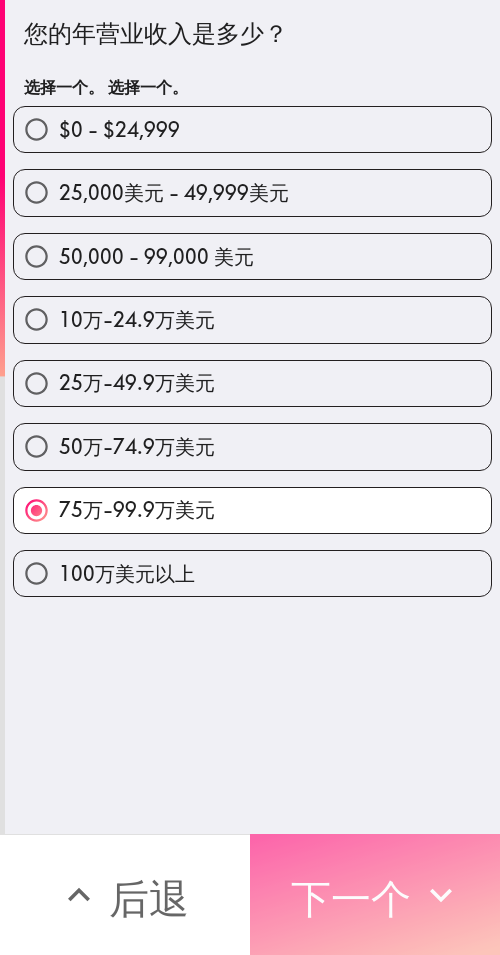 click on "下一个" at bounding box center [351, 898] 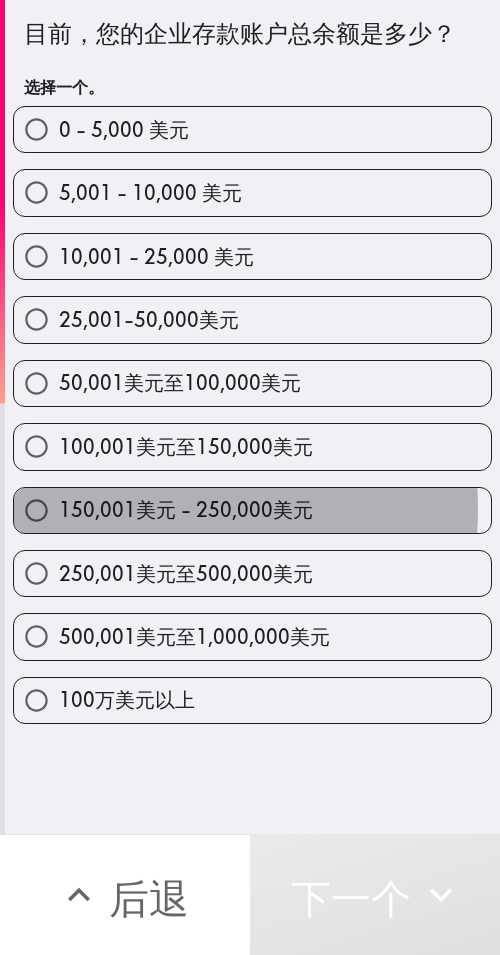 click on "150,001美元 - 250,000美元" at bounding box center [186, 509] 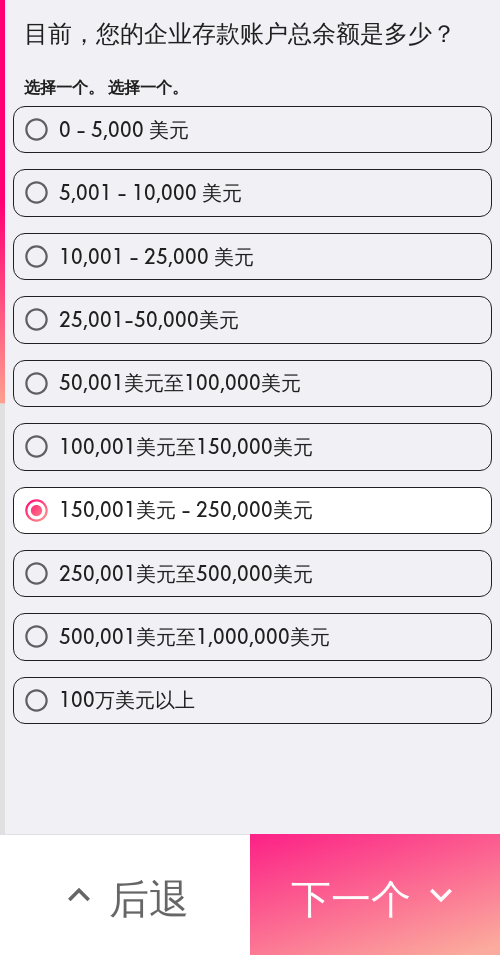 click 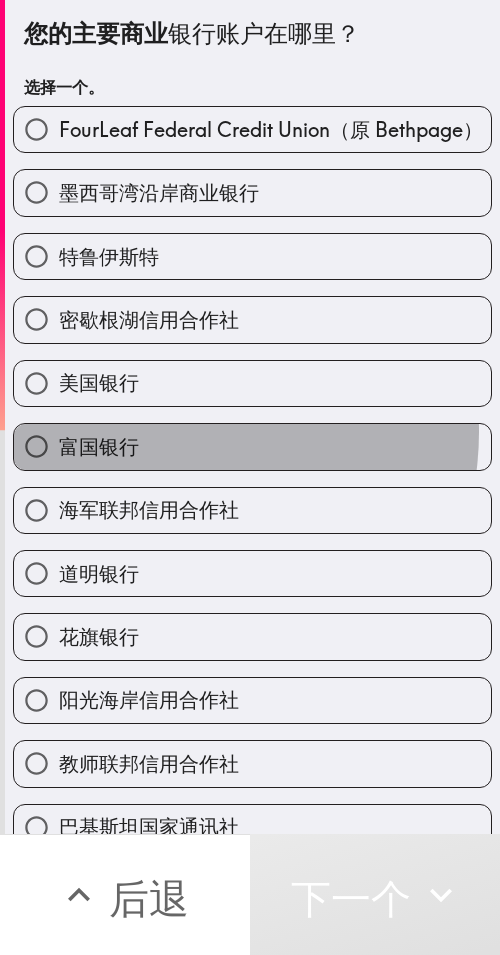 click on "富国银行" at bounding box center (252, 446) 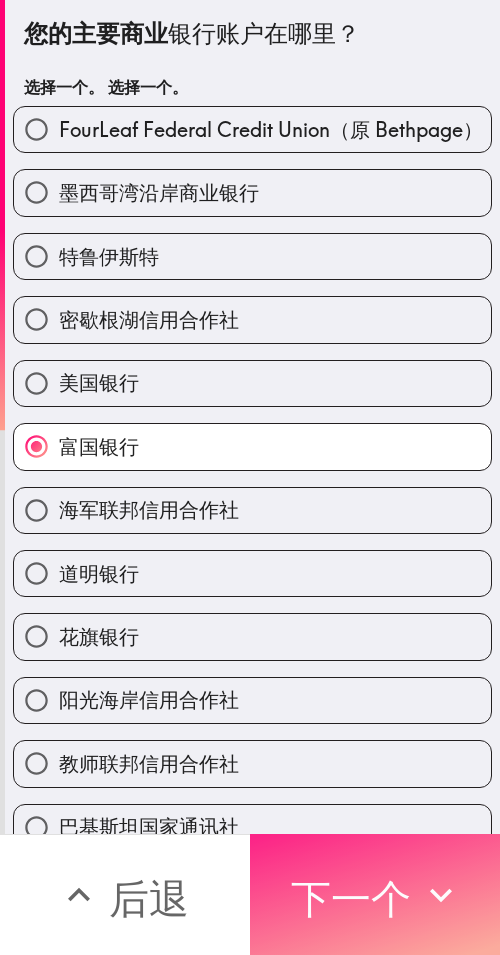 click on "下一个" at bounding box center (351, 898) 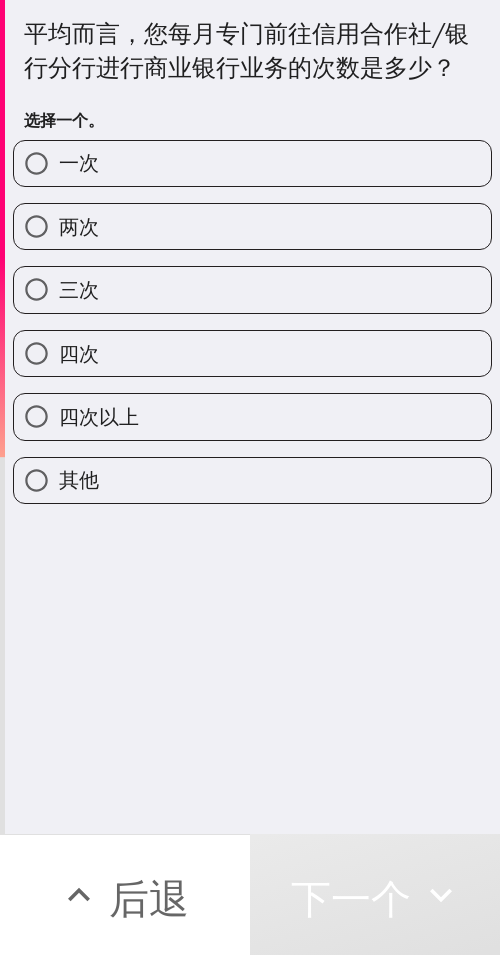 click on "四次以上" at bounding box center (252, 416) 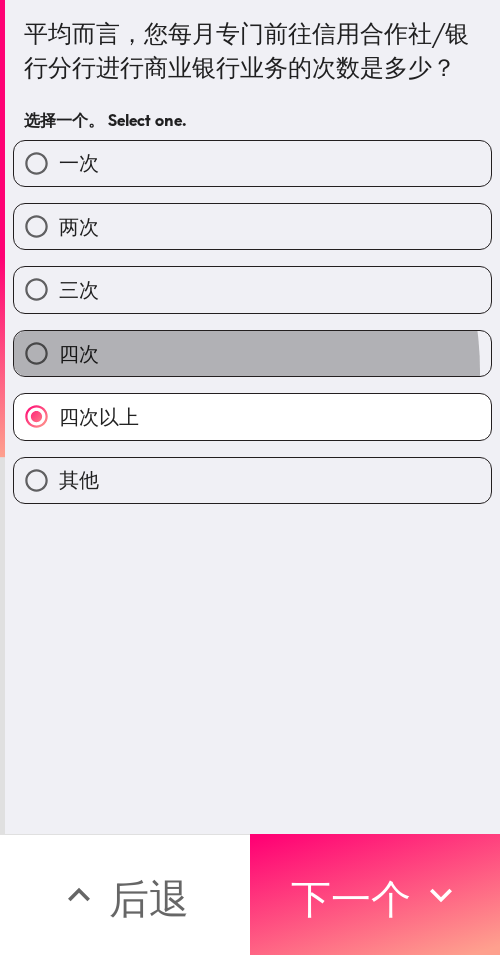 click on "四次" at bounding box center (252, 353) 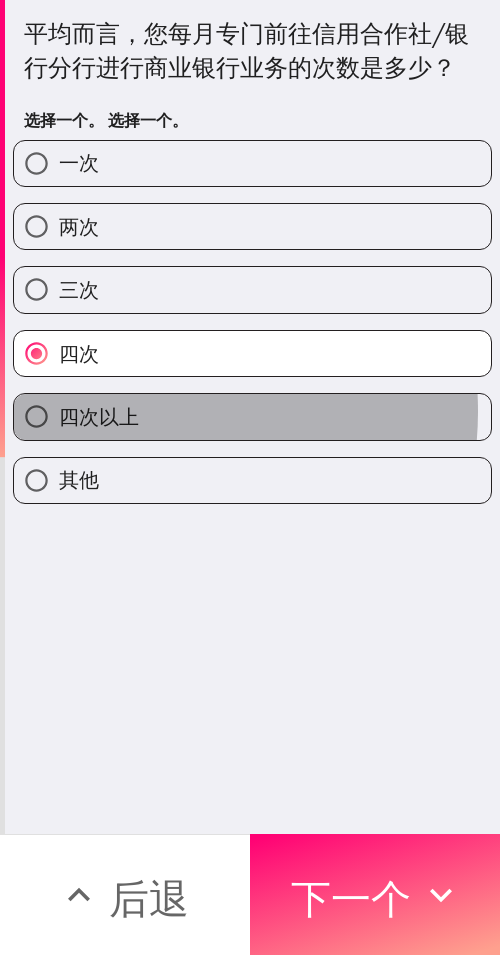 click on "四次以上" at bounding box center (252, 416) 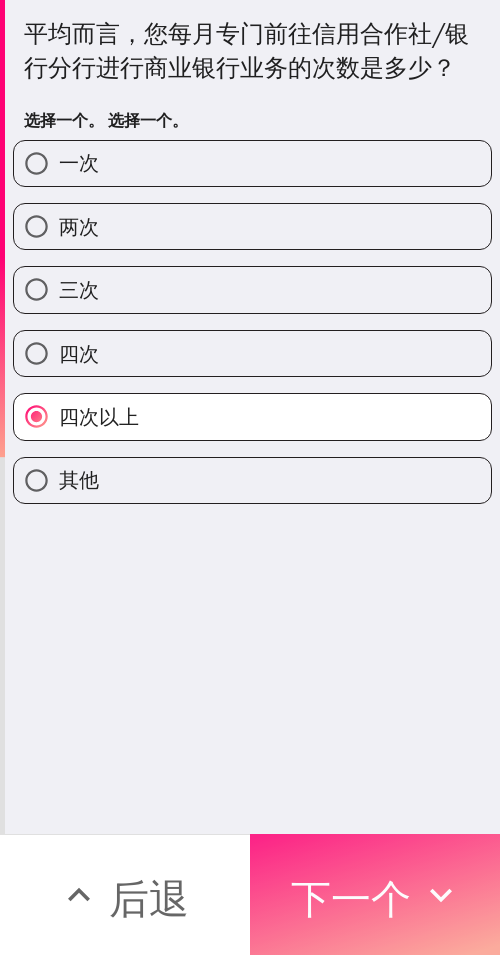 click on "下一个" at bounding box center (351, 898) 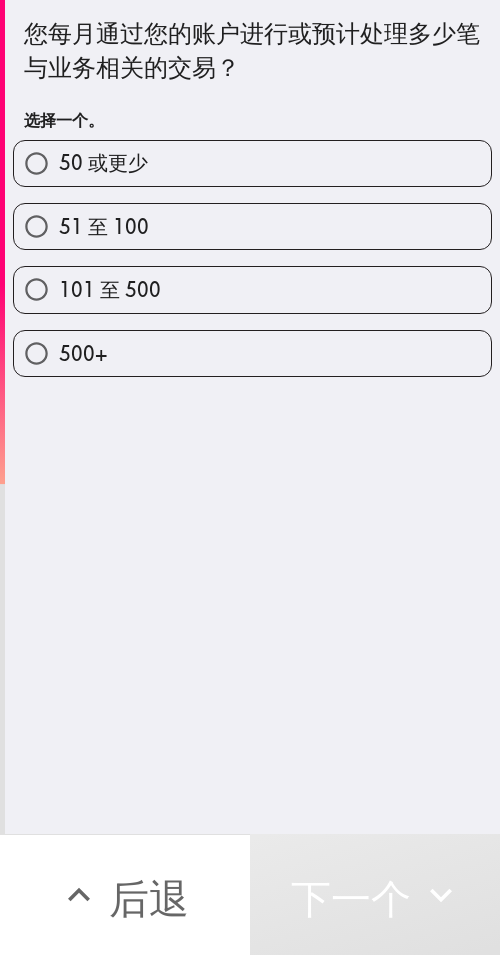 click on "500+" at bounding box center (252, 353) 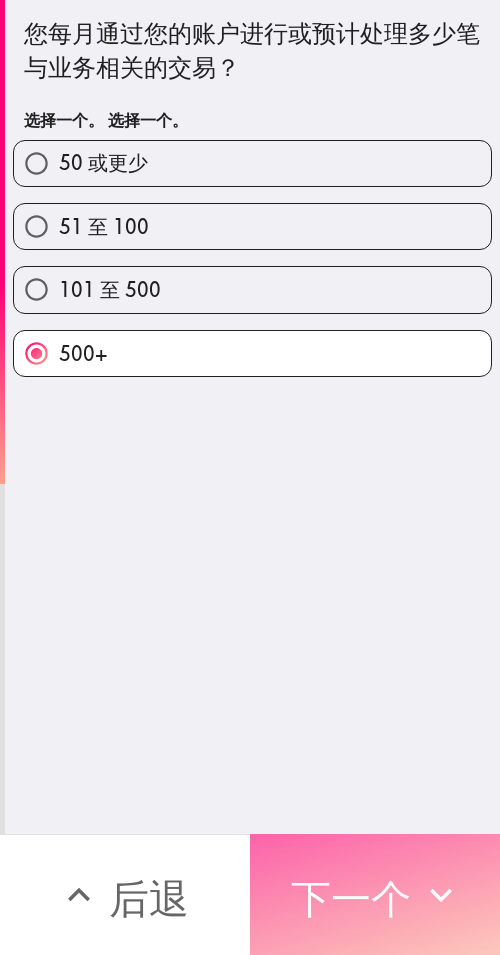 click on "下一个" at bounding box center (351, 898) 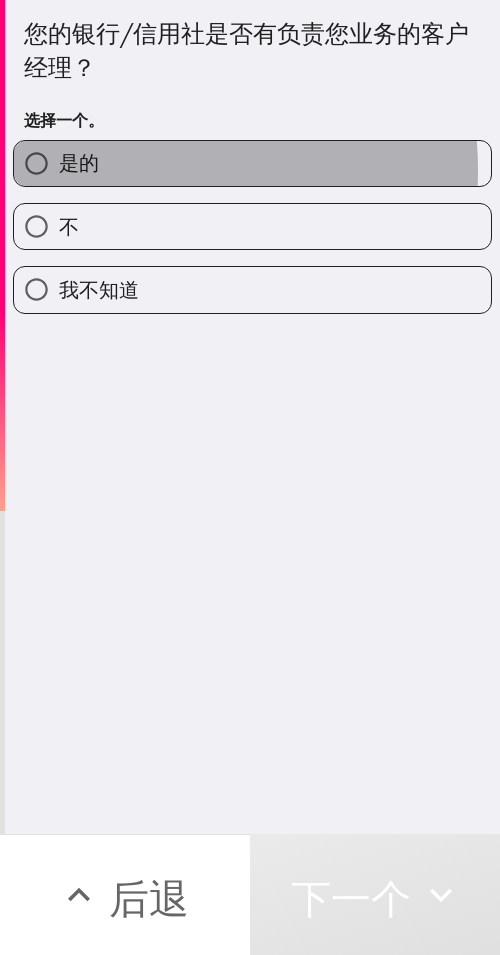 drag, startPoint x: 120, startPoint y: 172, endPoint x: 1, endPoint y: 256, distance: 145.66057 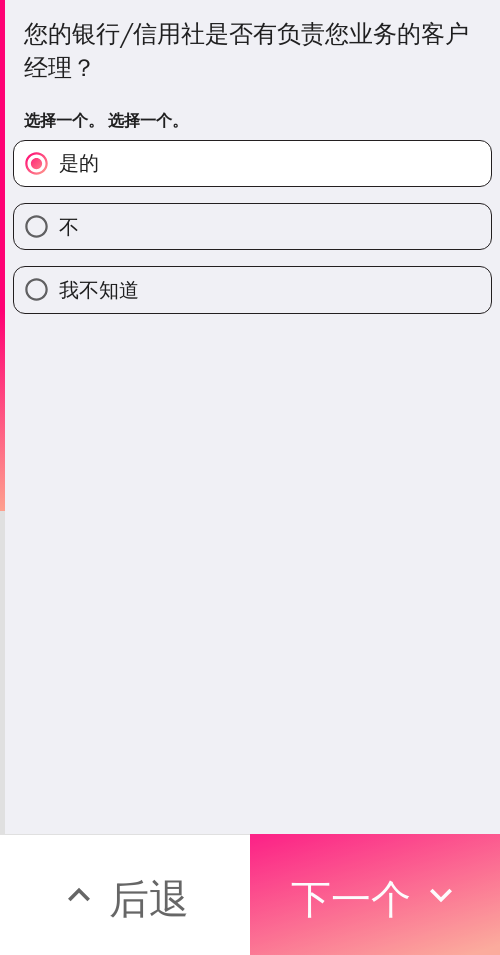 click on "下一个" at bounding box center [375, 894] 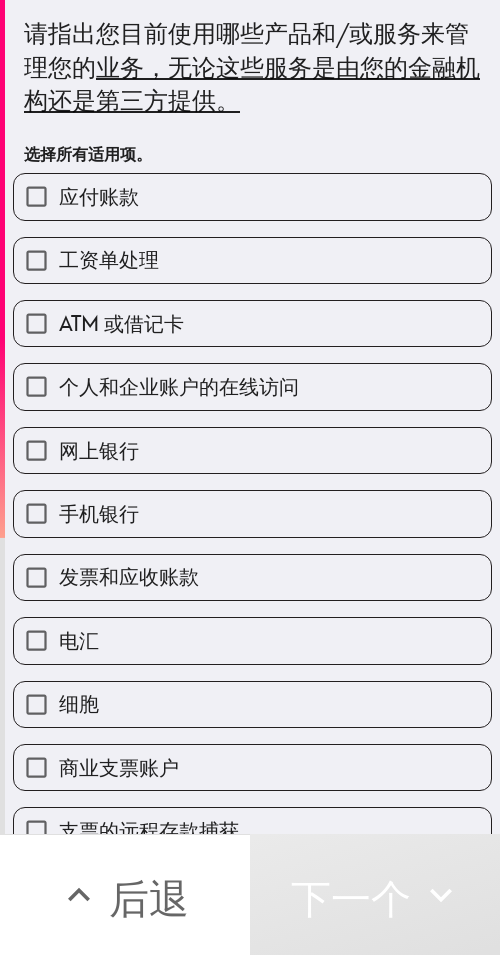 drag, startPoint x: 232, startPoint y: 607, endPoint x: 235, endPoint y: 562, distance: 45.099888 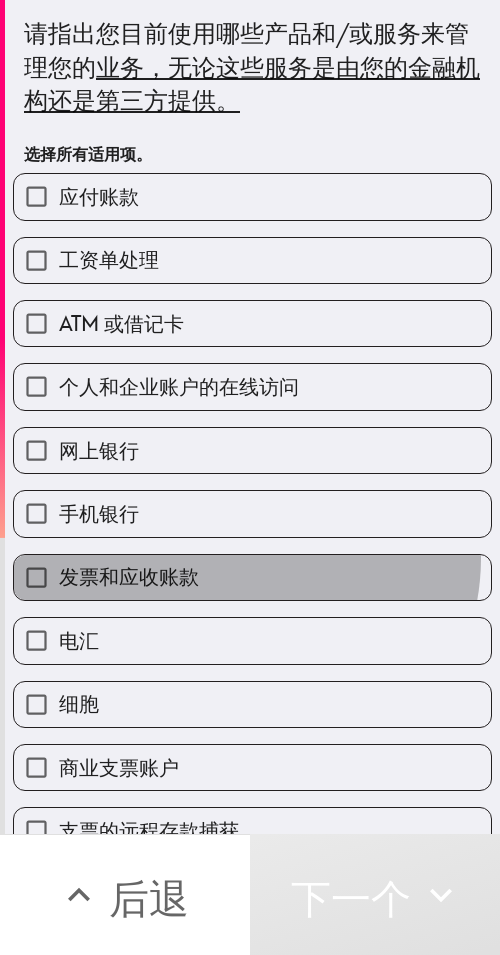 drag, startPoint x: 235, startPoint y: 558, endPoint x: 235, endPoint y: 535, distance: 23 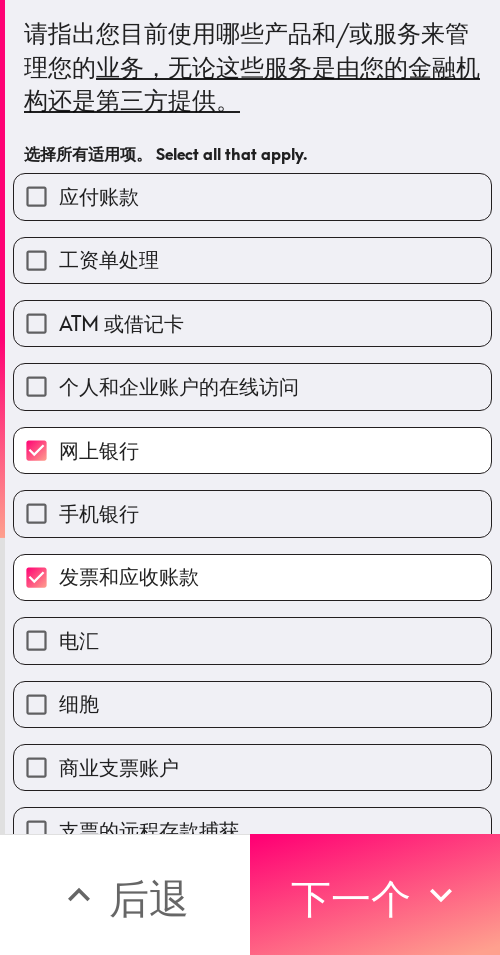 click on "ATM 或借记卡" at bounding box center [252, 323] 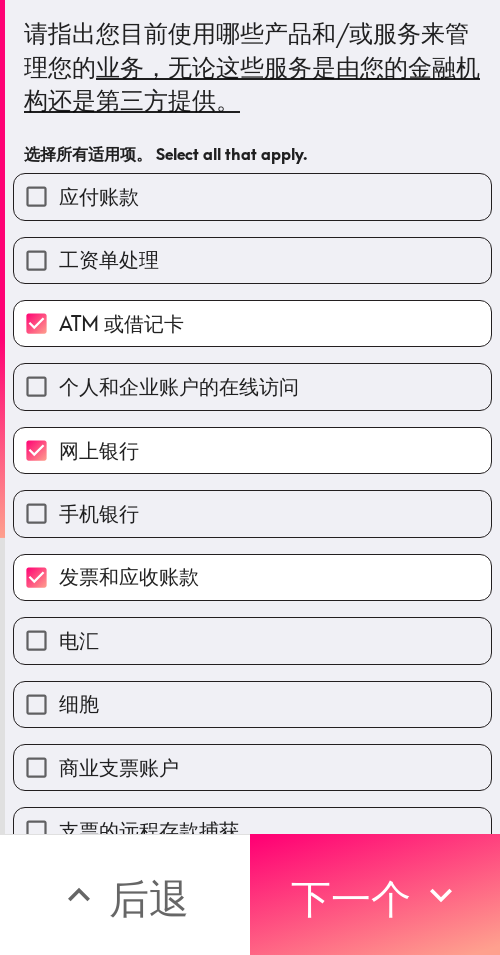click on "工资单处理" at bounding box center (244, 252) 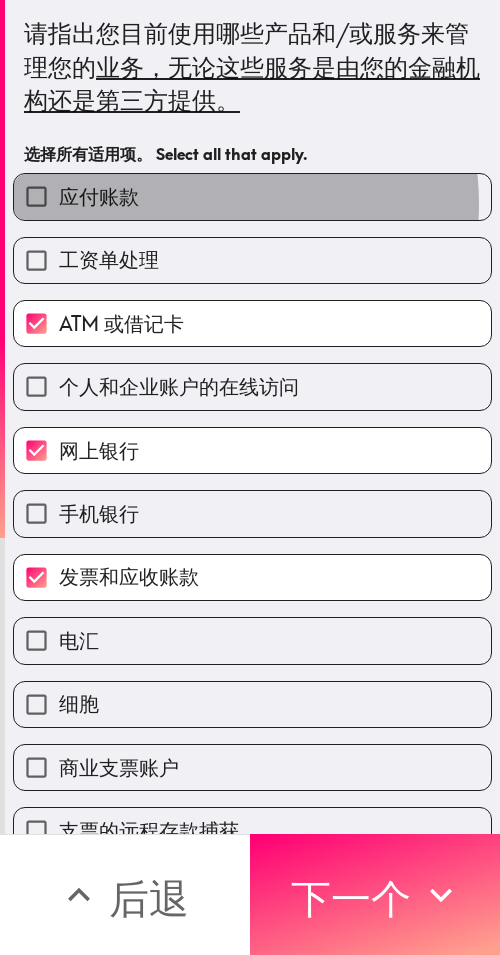 click on "应付账款" at bounding box center (252, 196) 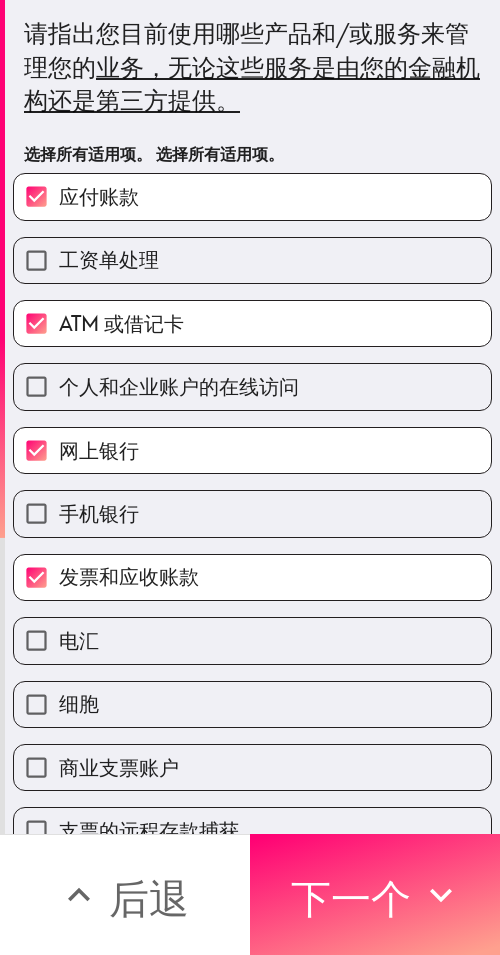 click on "工资单处理" at bounding box center [252, 260] 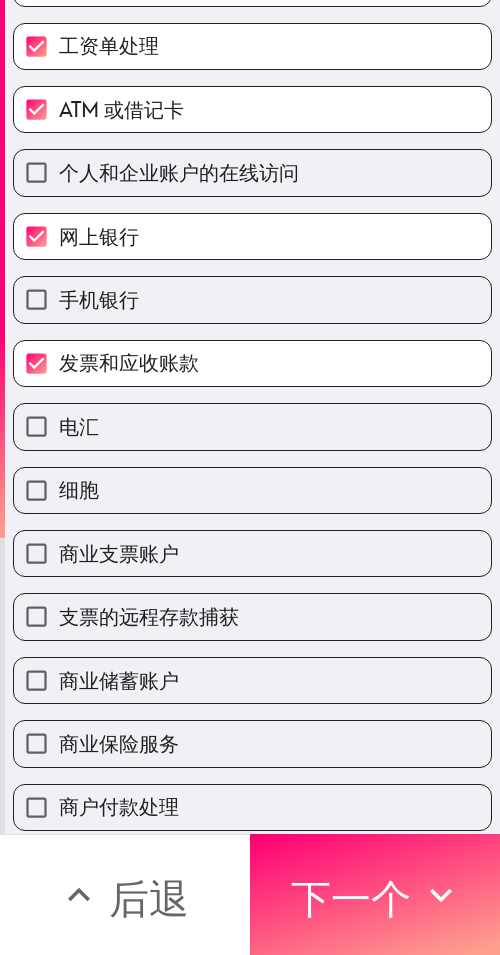 scroll, scrollTop: 353, scrollLeft: 0, axis: vertical 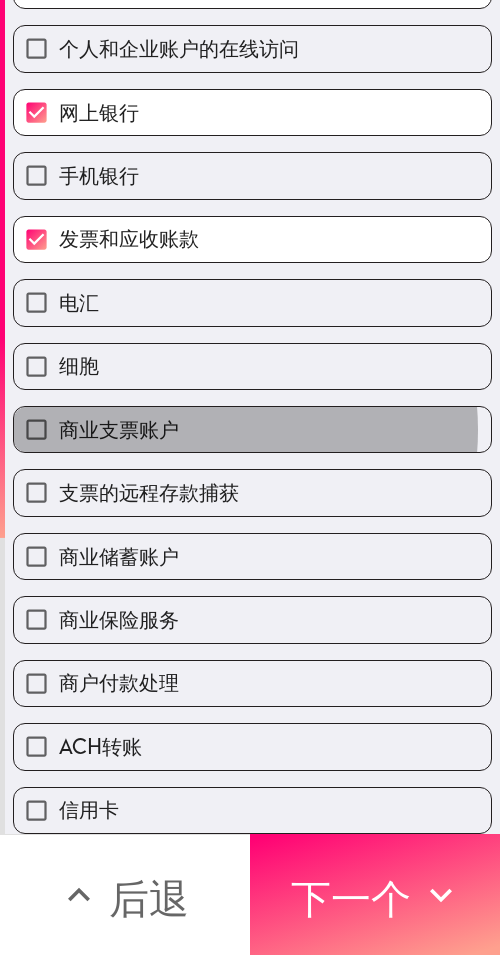 click on "商业支票账户" at bounding box center (252, 429) 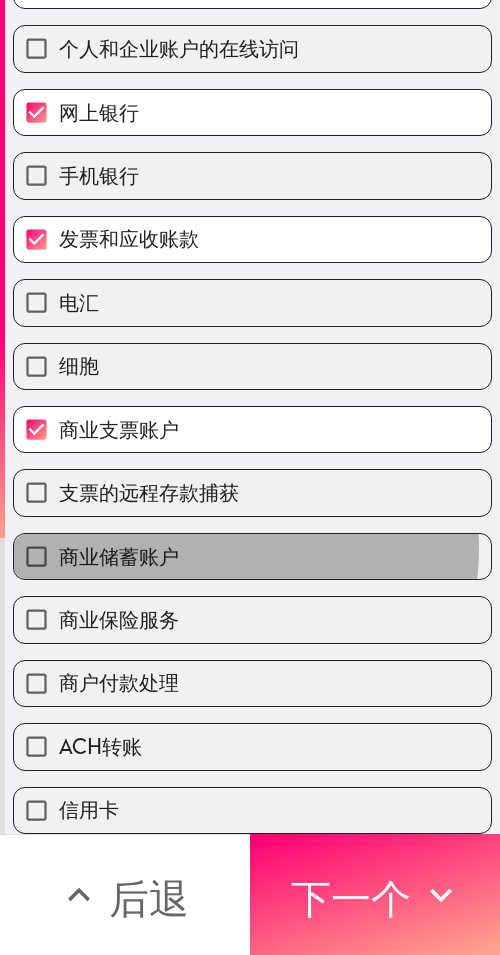 drag, startPoint x: 202, startPoint y: 534, endPoint x: 194, endPoint y: 574, distance: 40.792156 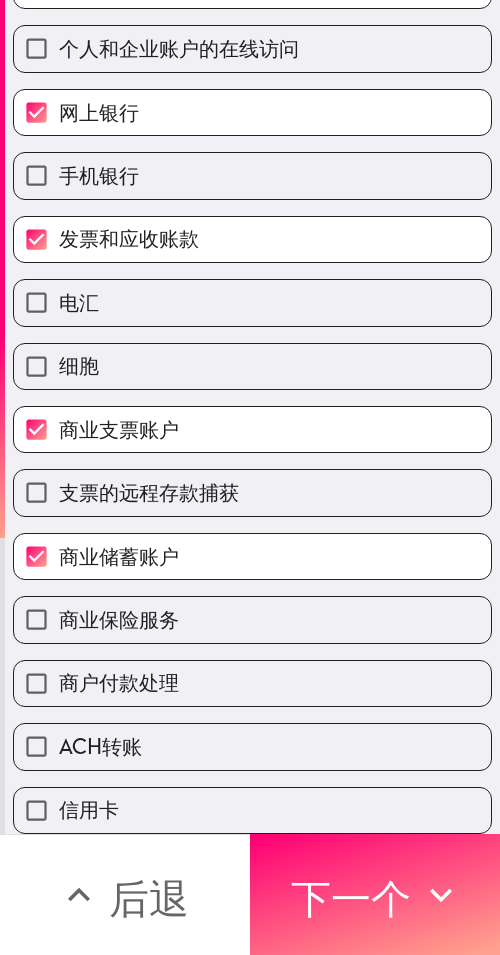 click on "商业保险服务" at bounding box center (252, 619) 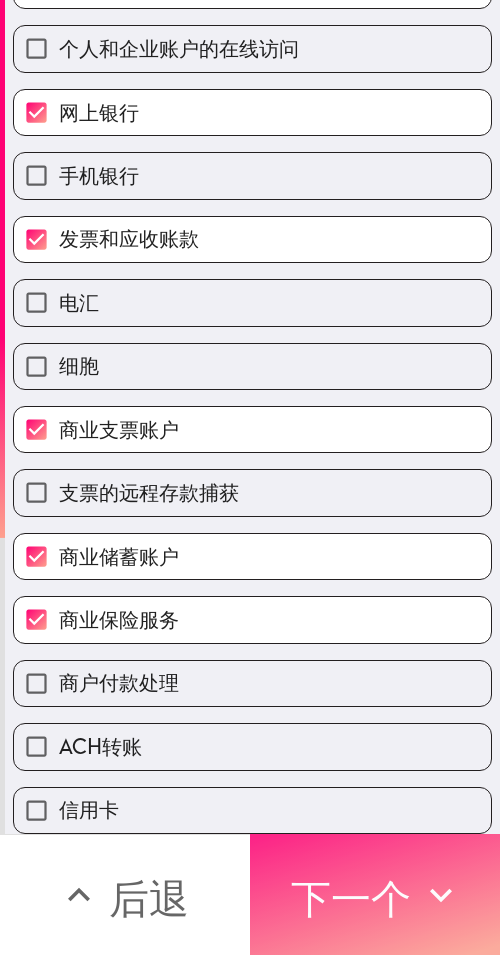 click on "下一个" at bounding box center (351, 898) 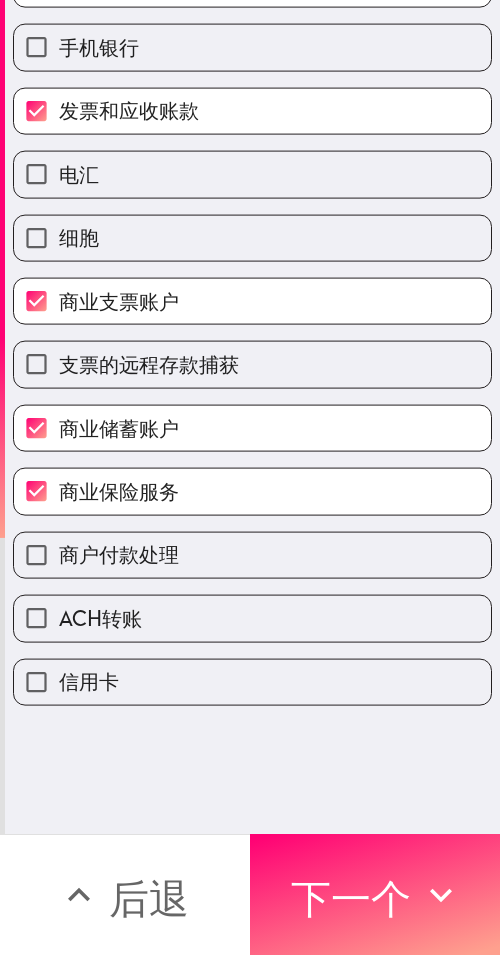 scroll, scrollTop: 0, scrollLeft: 0, axis: both 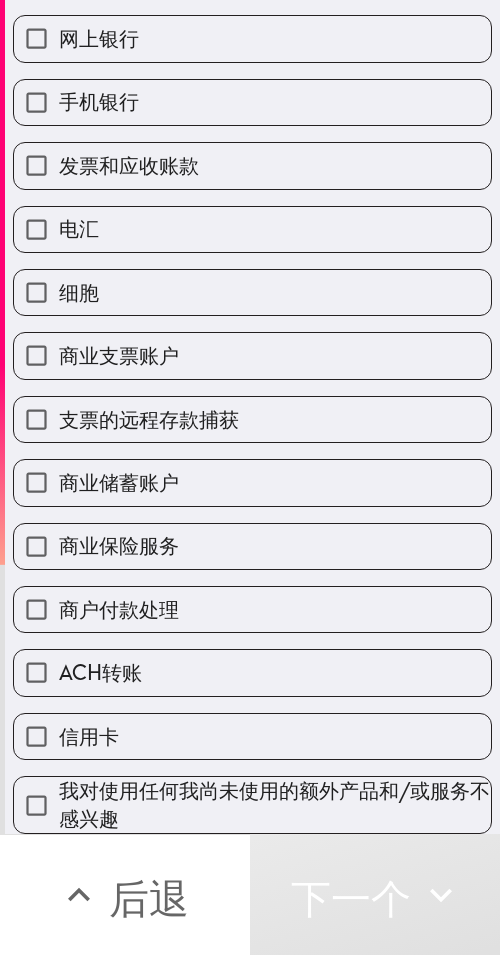 drag, startPoint x: 136, startPoint y: 651, endPoint x: 116, endPoint y: 690, distance: 43.829212 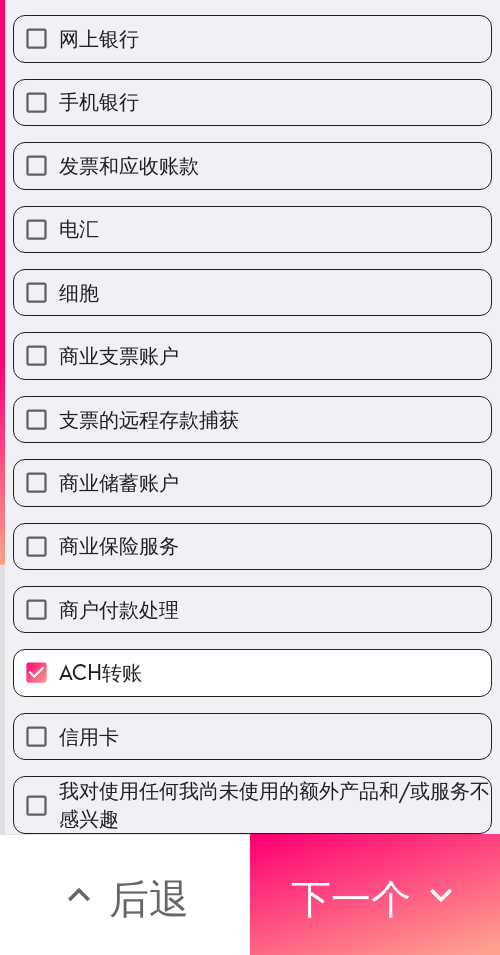 drag, startPoint x: 392, startPoint y: 904, endPoint x: 86, endPoint y: 769, distance: 334.45627 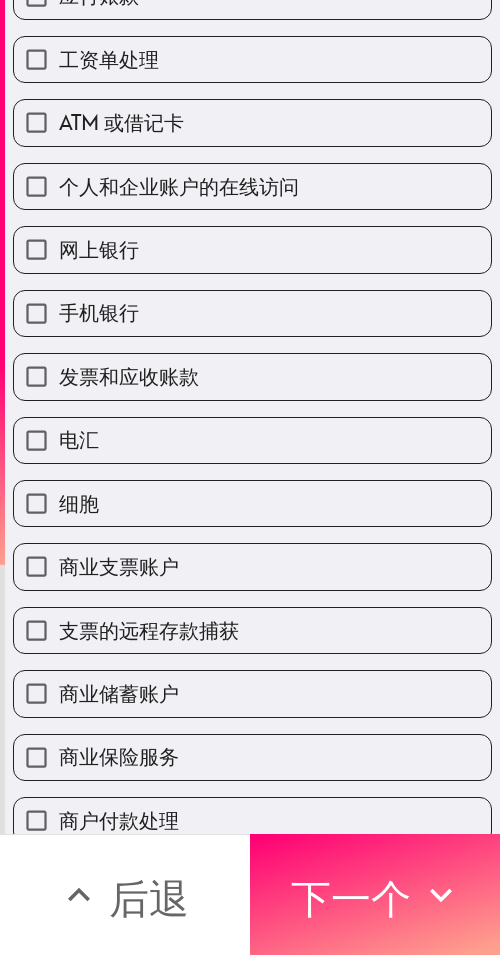 scroll, scrollTop: 0, scrollLeft: 0, axis: both 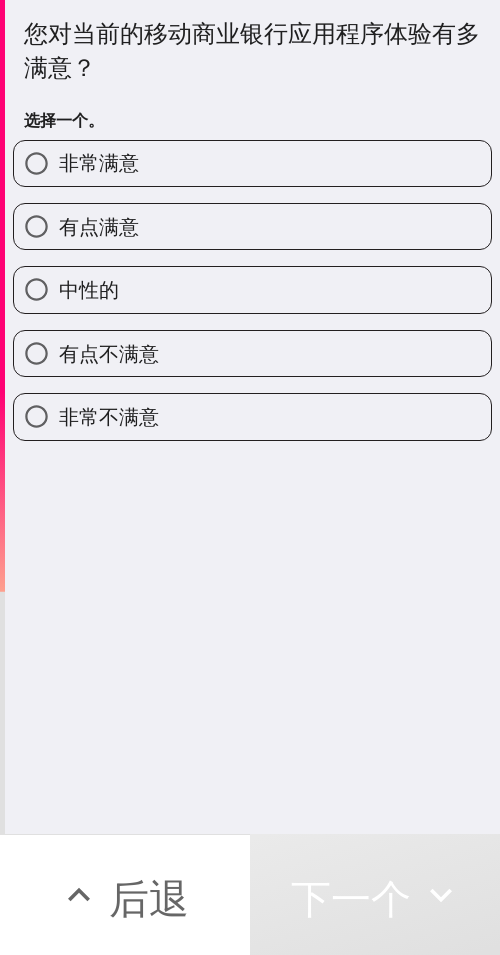 drag, startPoint x: 145, startPoint y: 302, endPoint x: 54, endPoint y: 382, distance: 121.16518 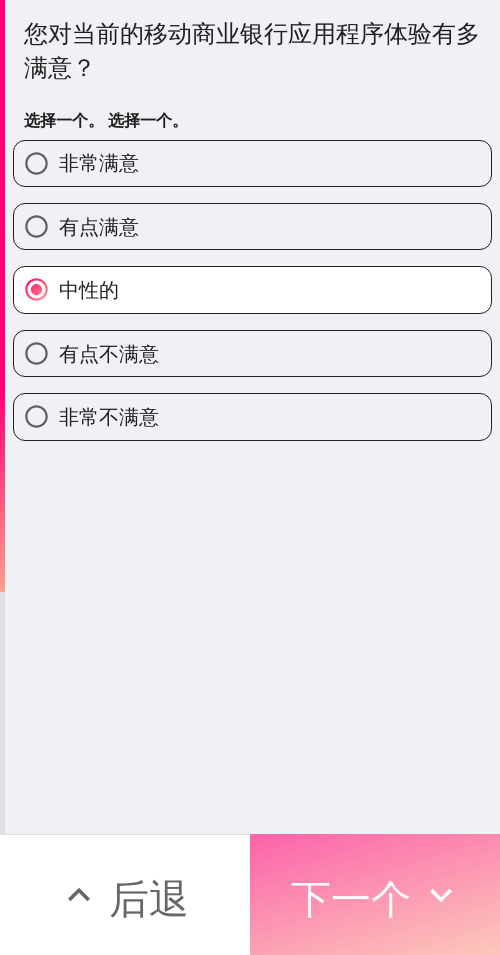 click on "下一个" at bounding box center (351, 898) 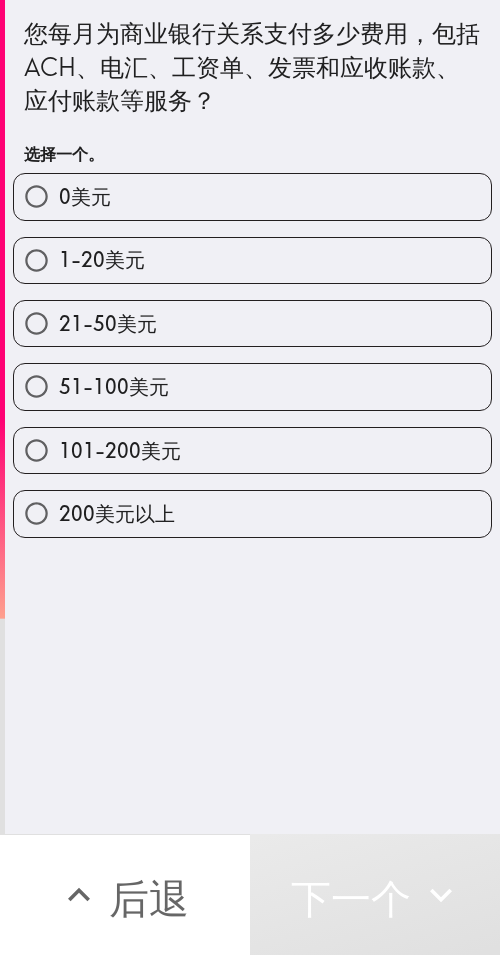 click on "1-20美元" at bounding box center (252, 260) 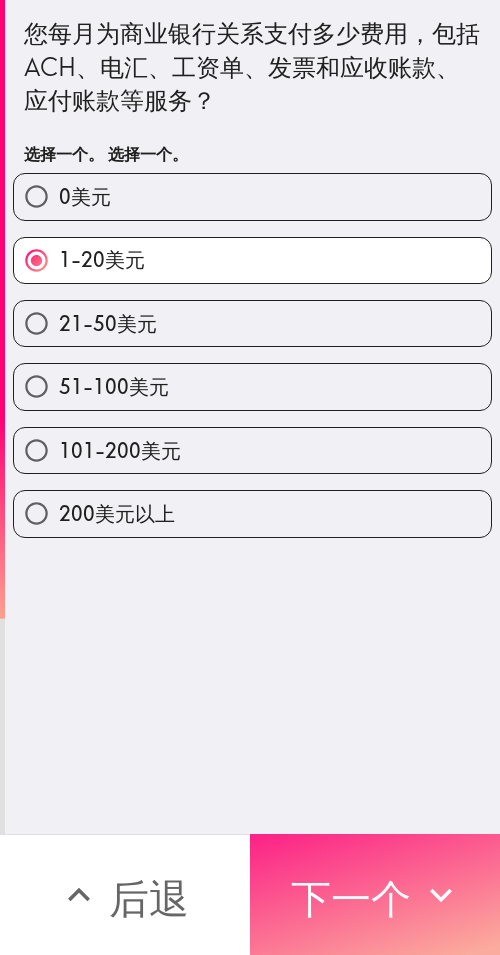 click on "下一个" at bounding box center (351, 895) 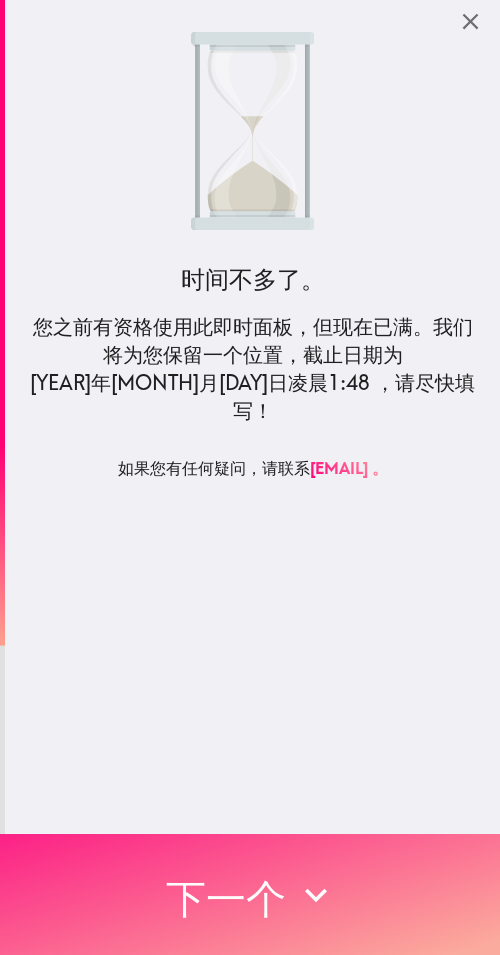 click 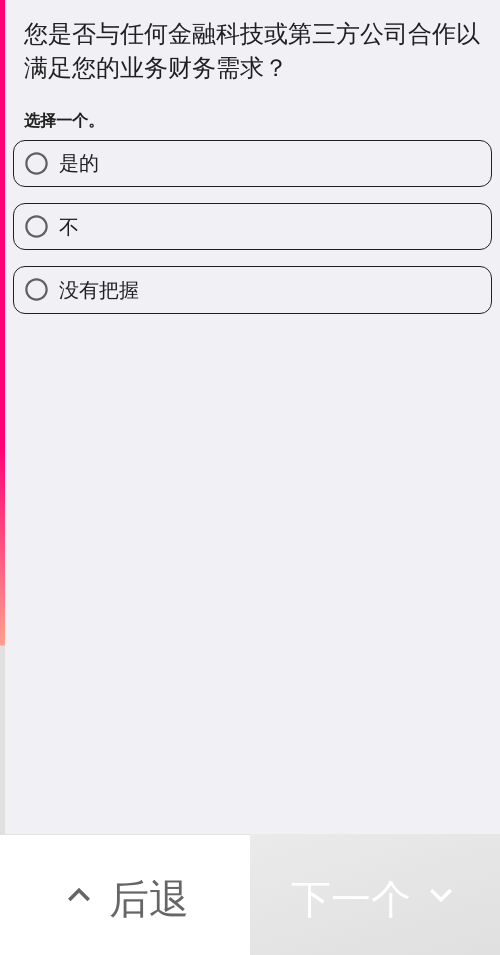 click on "不" at bounding box center (252, 226) 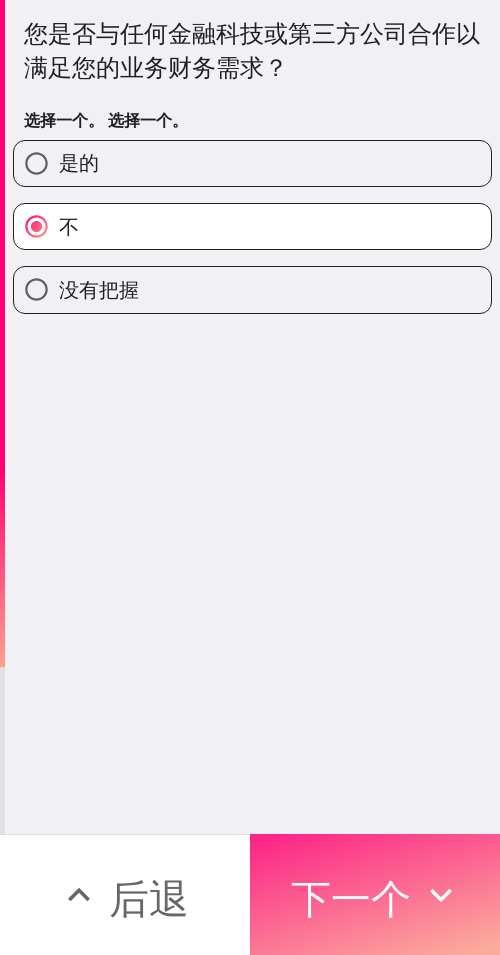 click on "下一个" at bounding box center (351, 898) 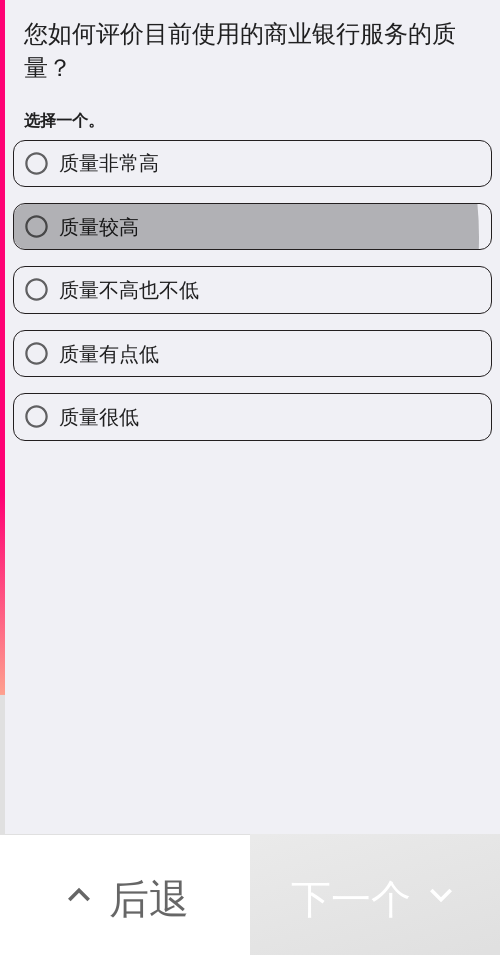 drag, startPoint x: 132, startPoint y: 237, endPoint x: 1, endPoint y: 352, distance: 174.31581 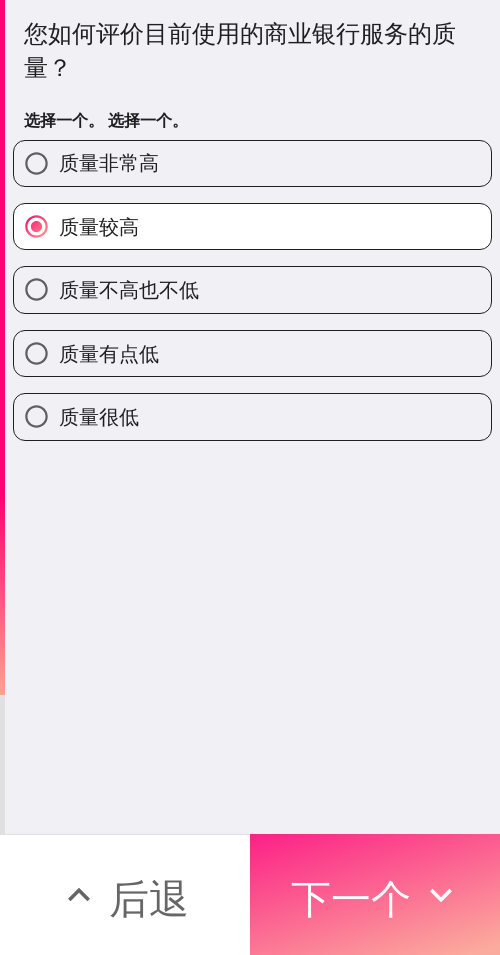 click 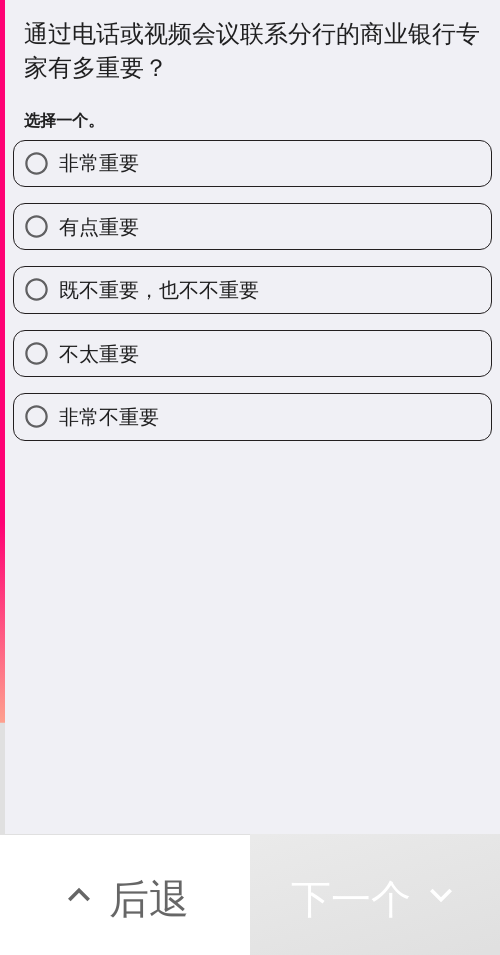 drag, startPoint x: 135, startPoint y: 289, endPoint x: 43, endPoint y: 381, distance: 130.10765 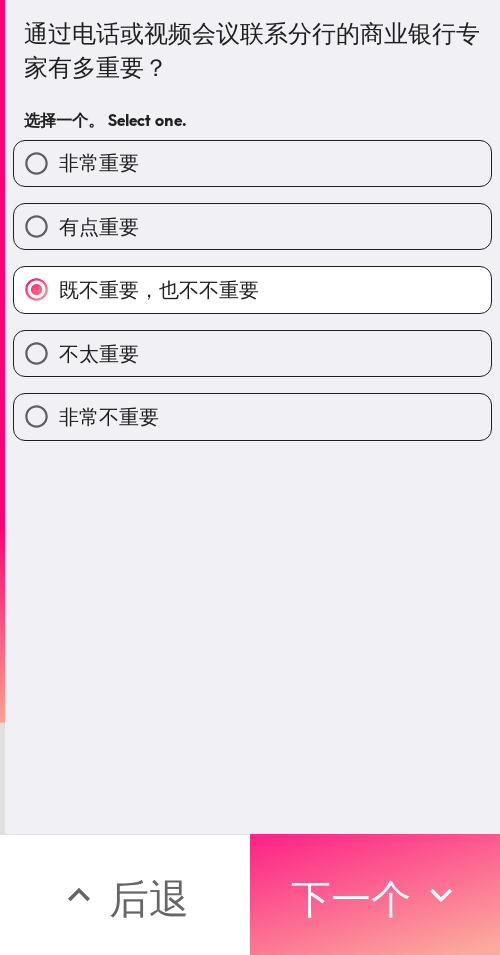 click on "下一个" at bounding box center (351, 898) 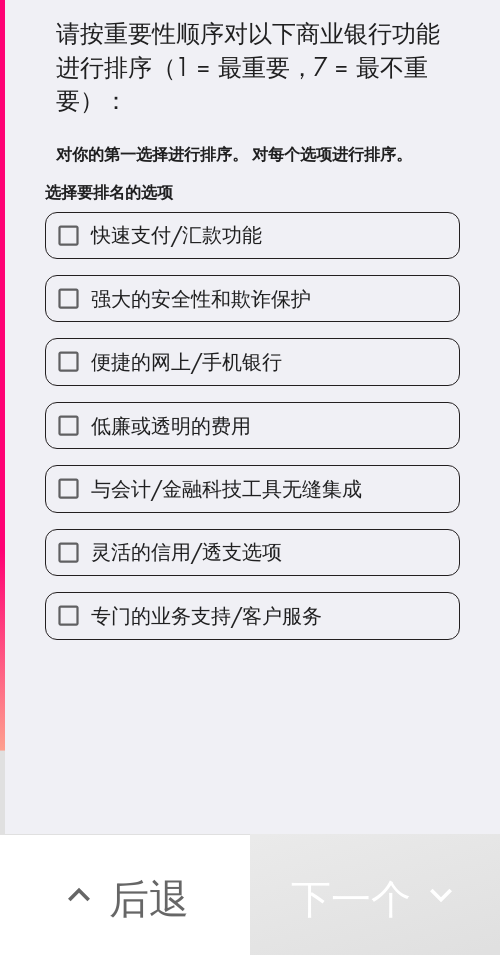 click on "低廉或透明的费用" at bounding box center [171, 425] 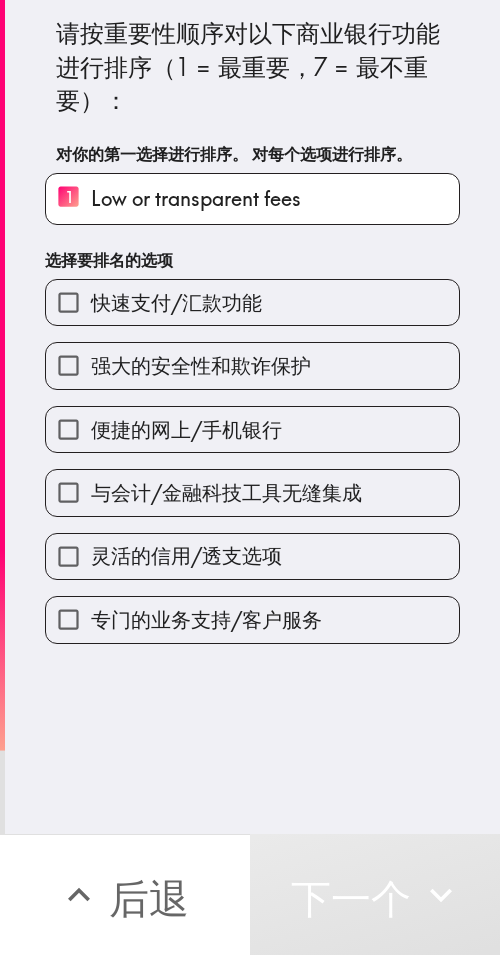 drag, startPoint x: 180, startPoint y: 491, endPoint x: 190, endPoint y: 500, distance: 13.453624 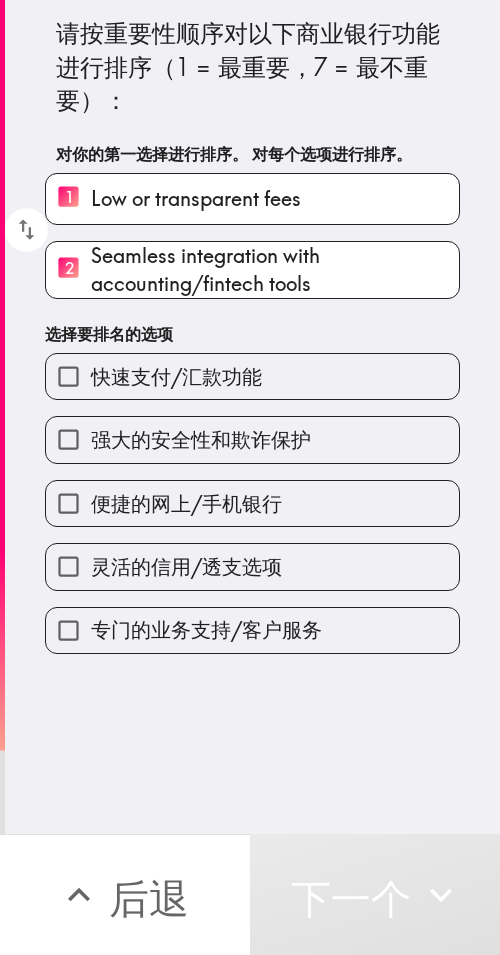 click on "灵活的信用/透支选项" at bounding box center [244, 558] 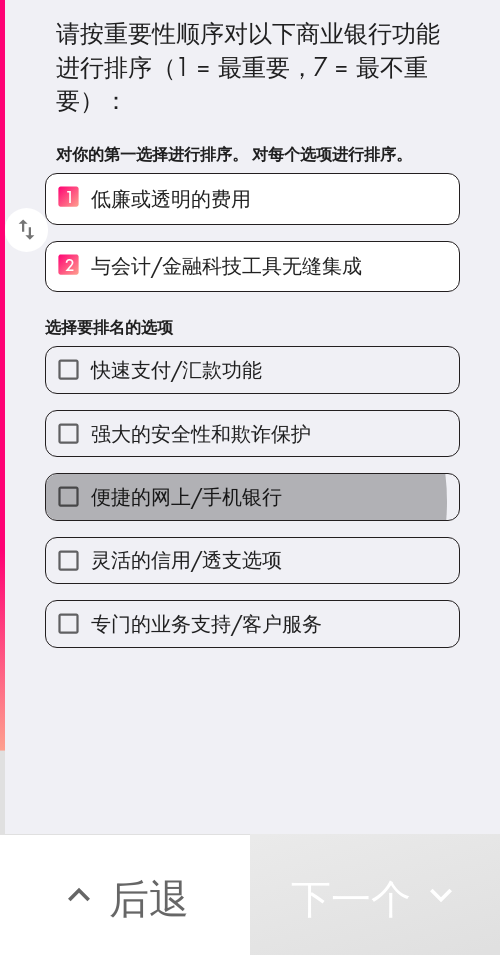 click on "便捷的网上/手机银行" at bounding box center [186, 496] 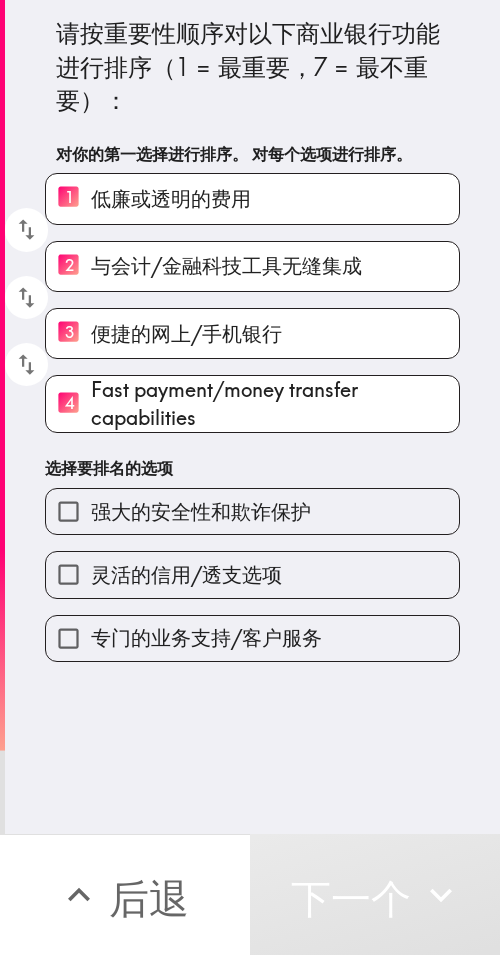click on "灵活的信用/透支选项" at bounding box center [244, 566] 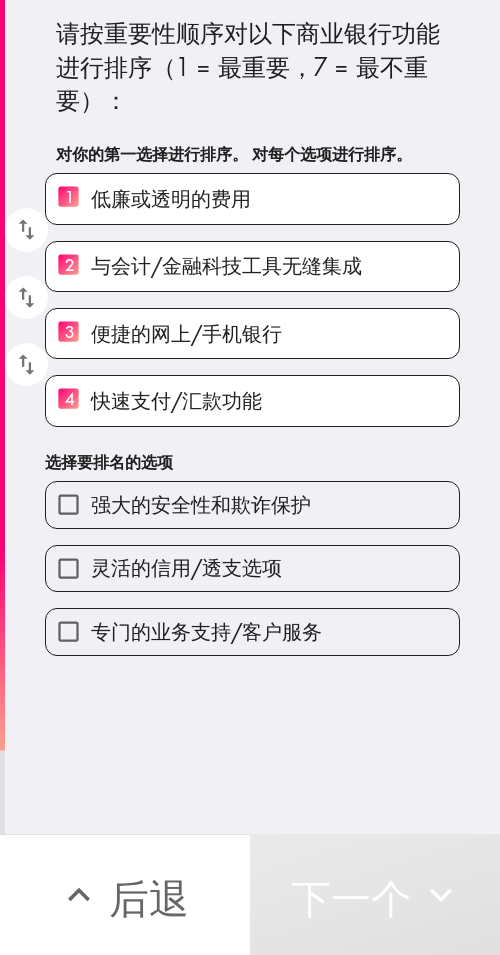 click on "专门的业务支持/客户服务" at bounding box center (206, 631) 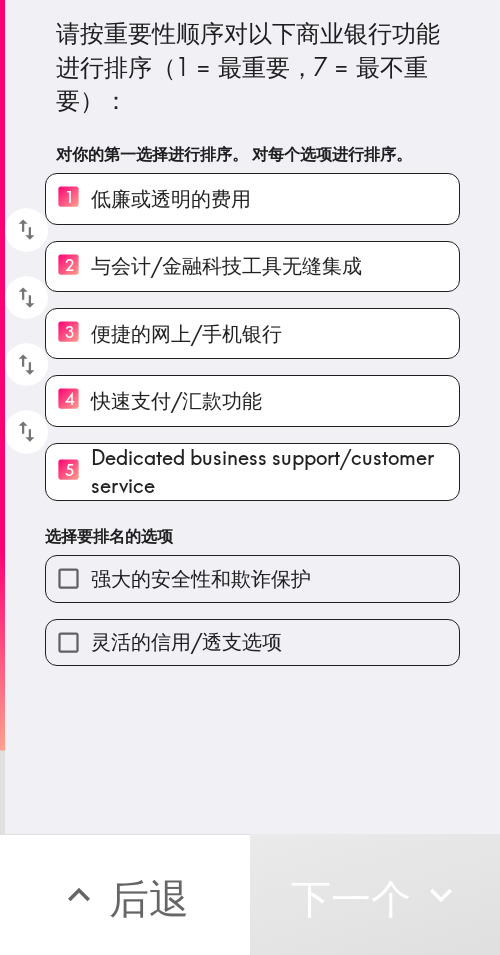 click on "灵活的信用/透支选项" at bounding box center [244, 634] 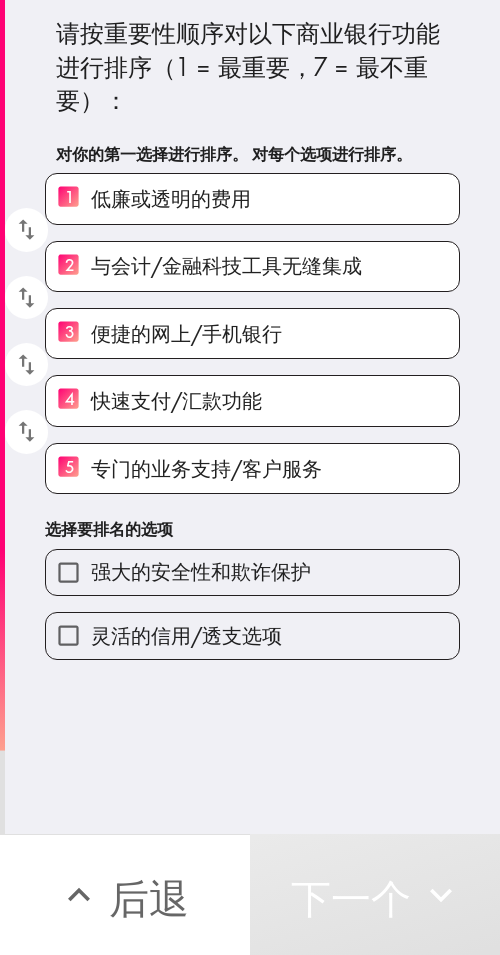 drag, startPoint x: 207, startPoint y: 588, endPoint x: 204, endPoint y: 614, distance: 26.172504 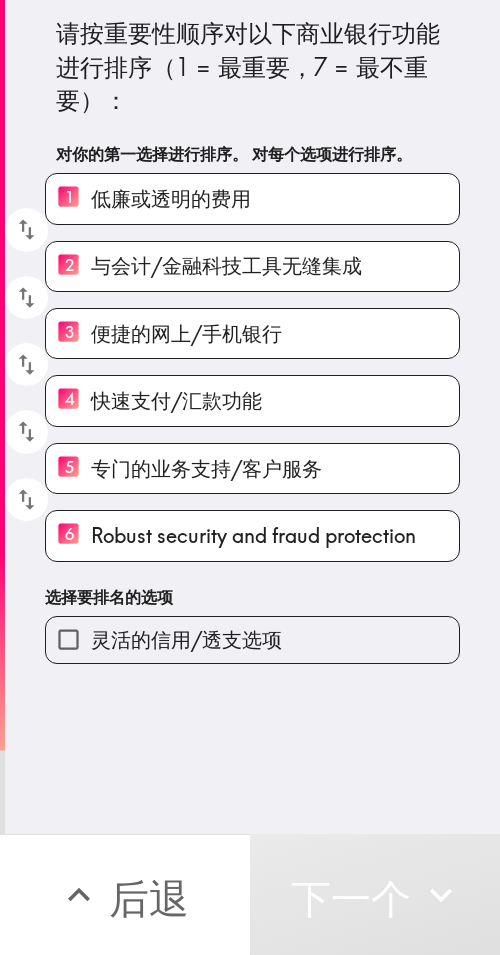 click on "灵活的信用/透支选项" at bounding box center [186, 639] 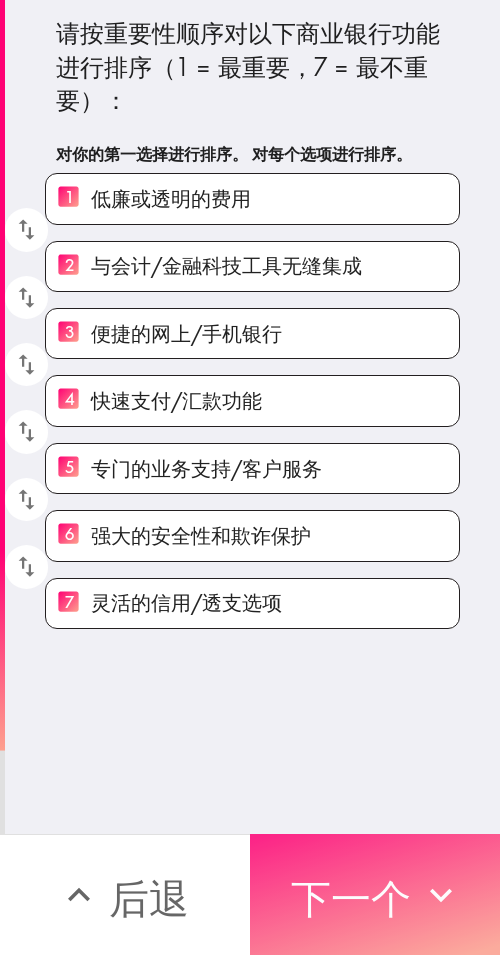 click on "下一个" at bounding box center (351, 898) 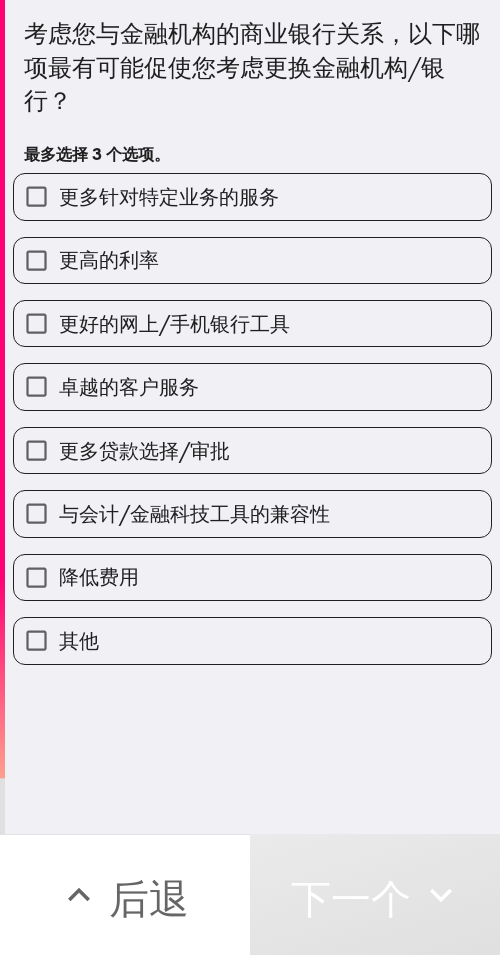 drag, startPoint x: 126, startPoint y: 215, endPoint x: 89, endPoint y: 238, distance: 43.56604 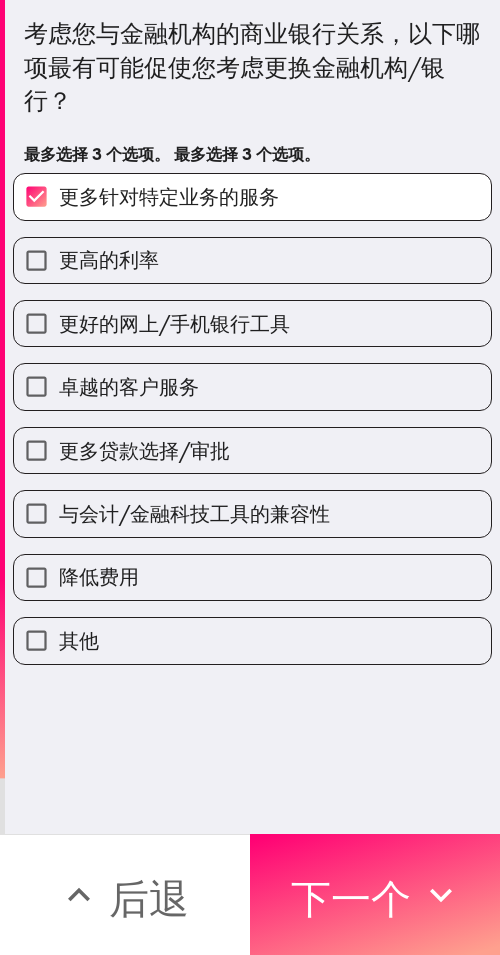 click on "更好的网上/手机银行工具" at bounding box center (174, 323) 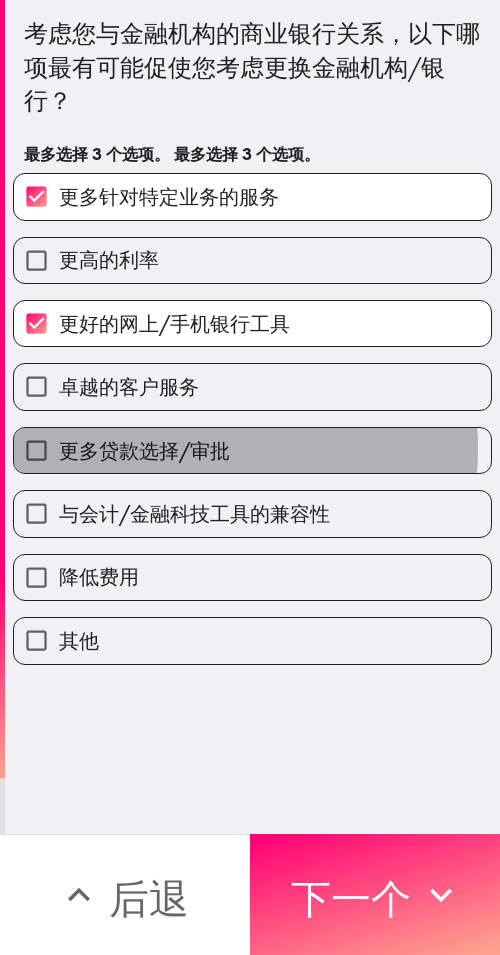 click on "更多贷款选择/审批" at bounding box center [144, 450] 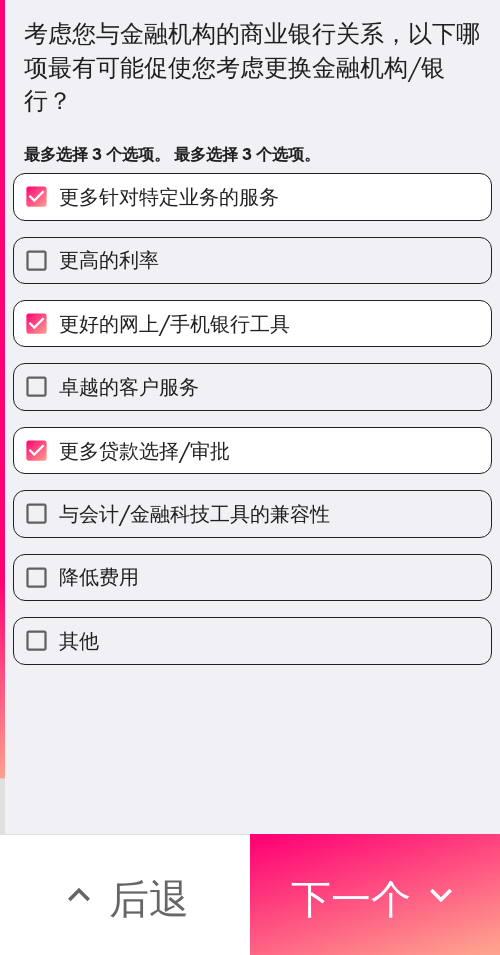 click on "下一个" at bounding box center [351, 898] 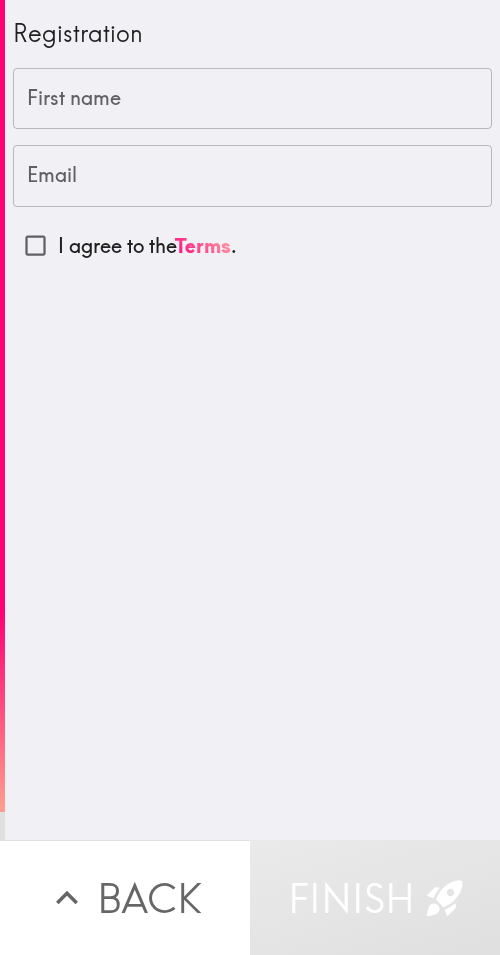 scroll, scrollTop: 0, scrollLeft: 0, axis: both 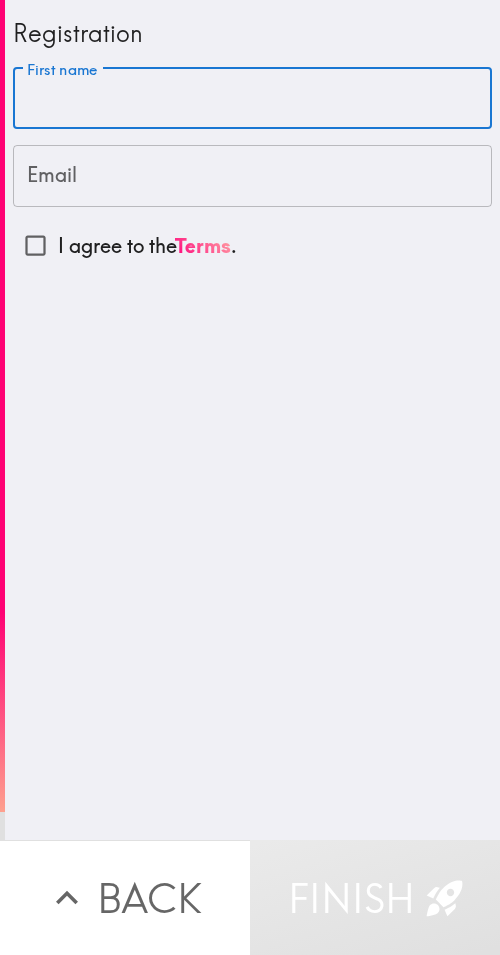 click on "First name" at bounding box center [252, 99] 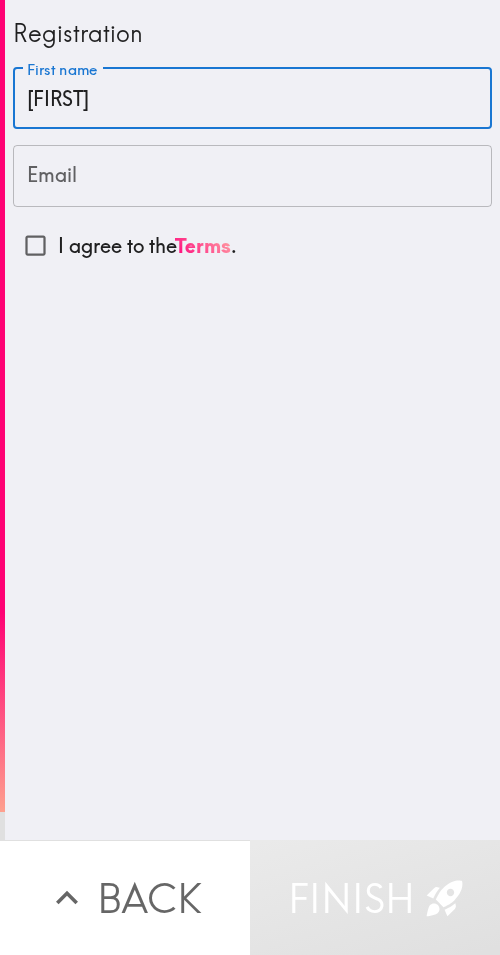 type on "[FIRST]" 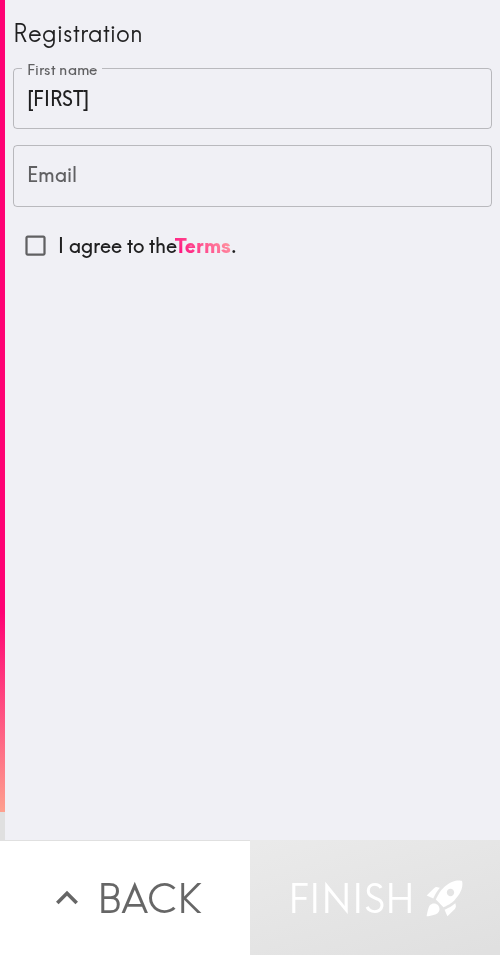 click on "Email" at bounding box center [252, 176] 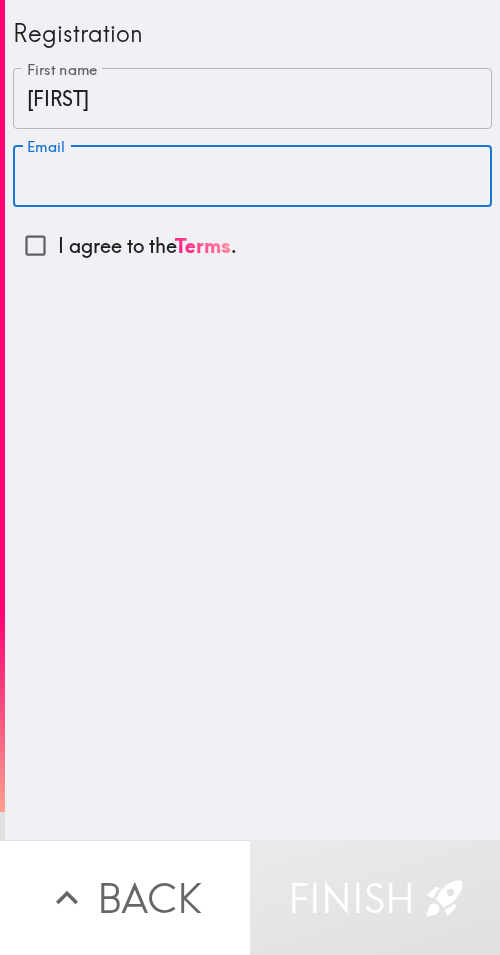 paste on "samuellouuu@gmail.com" 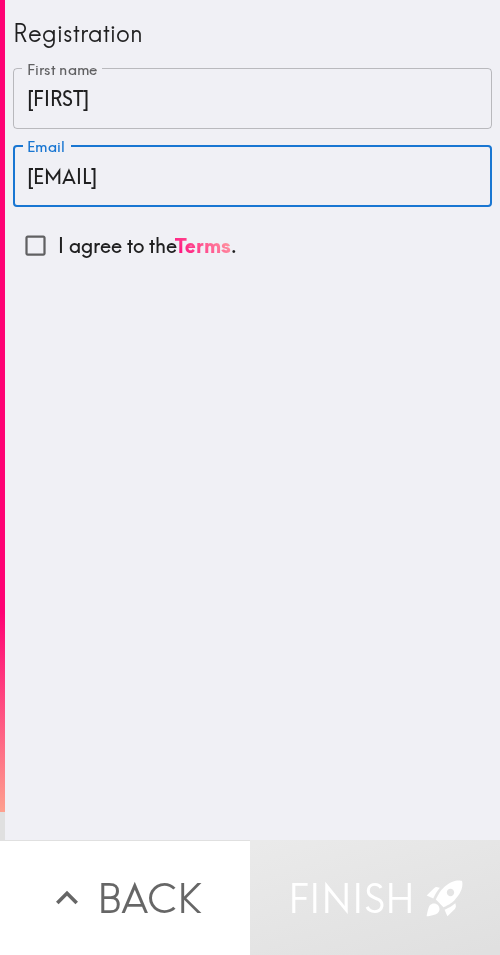 type on "samuellouuu@gmail.com" 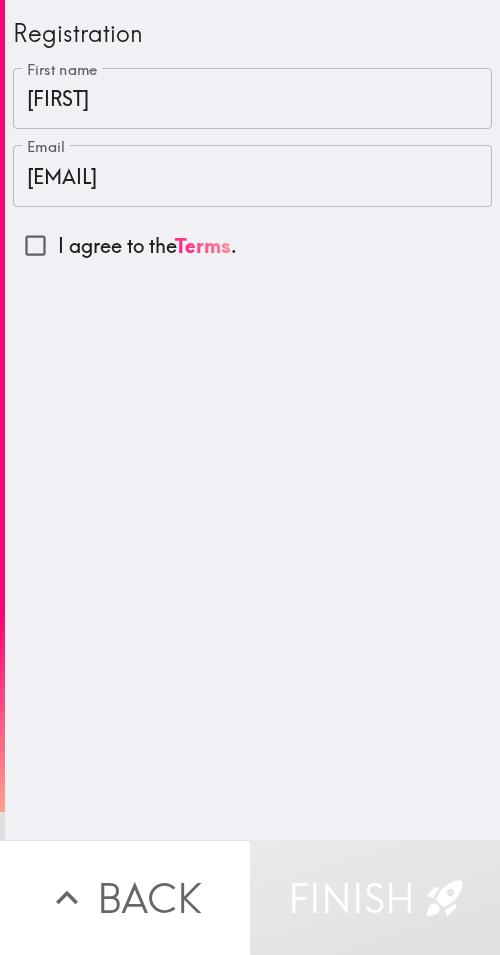 click on "I agree to the  Terms ." at bounding box center (147, 246) 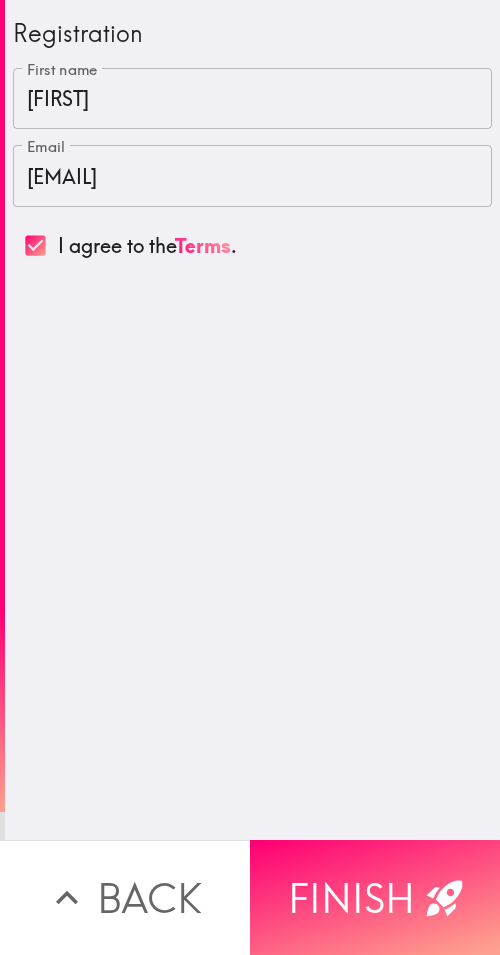 click on "Registration First name Samuel First name Email samuellouuu@gmail.com Email I agree to the  Terms ." at bounding box center (252, 420) 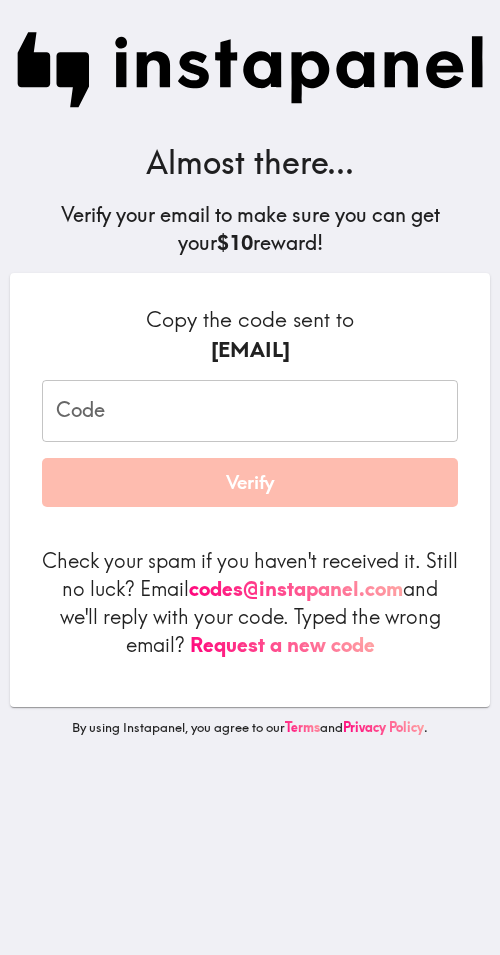 click on "Code" at bounding box center [250, 411] 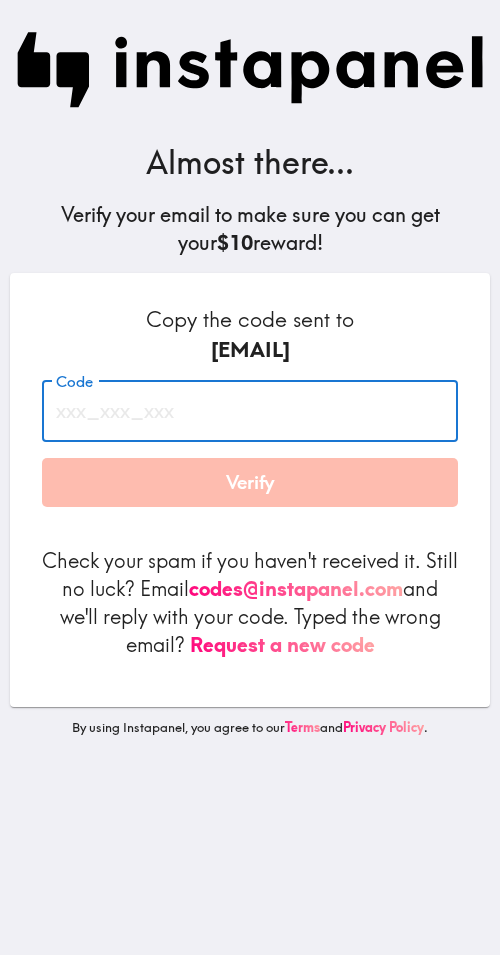paste on "utf_dfB_ige" 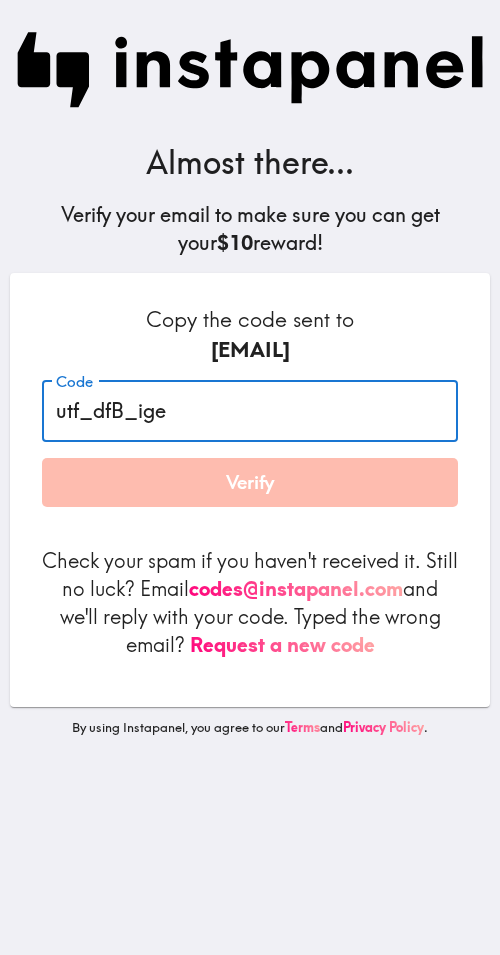 type on "utf_dfB_ige" 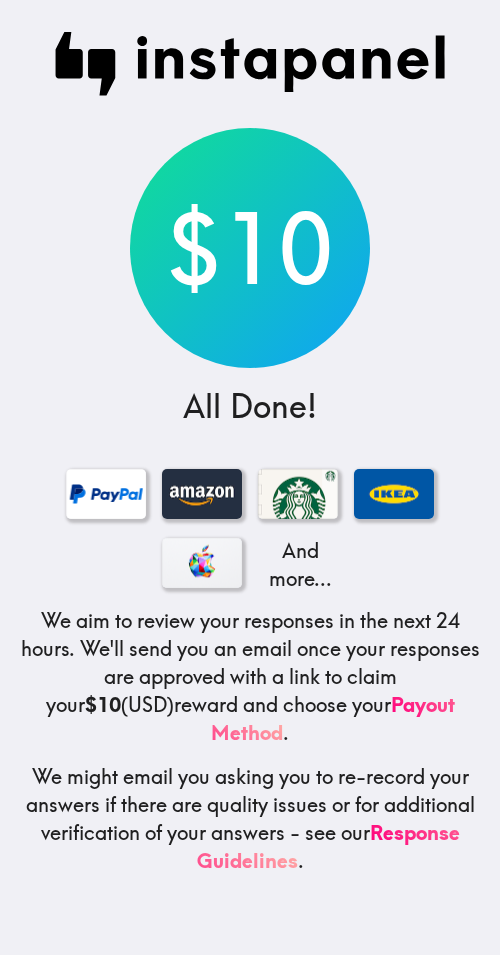 click on "$10 All Done! And more... We aim to review your responses in the next 24 hours.   We'll send you an email once your responses are approved with a link to claim your  $10  (USD)  reward and choose your  Payout Method . We might email you asking you to re-record your answers if there are quality issues or for additional verification of your answers - see our  Response Guidelines ." at bounding box center [250, 477] 